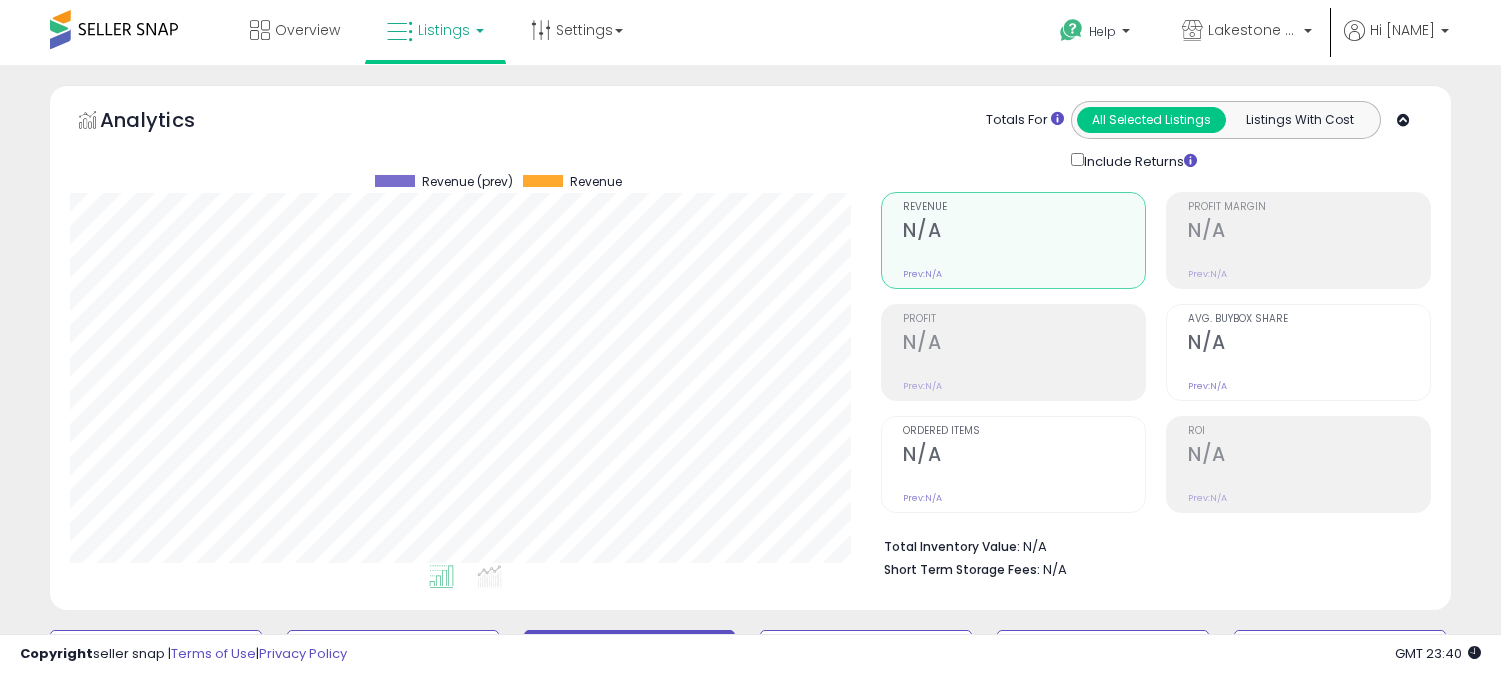 scroll, scrollTop: 548, scrollLeft: 0, axis: vertical 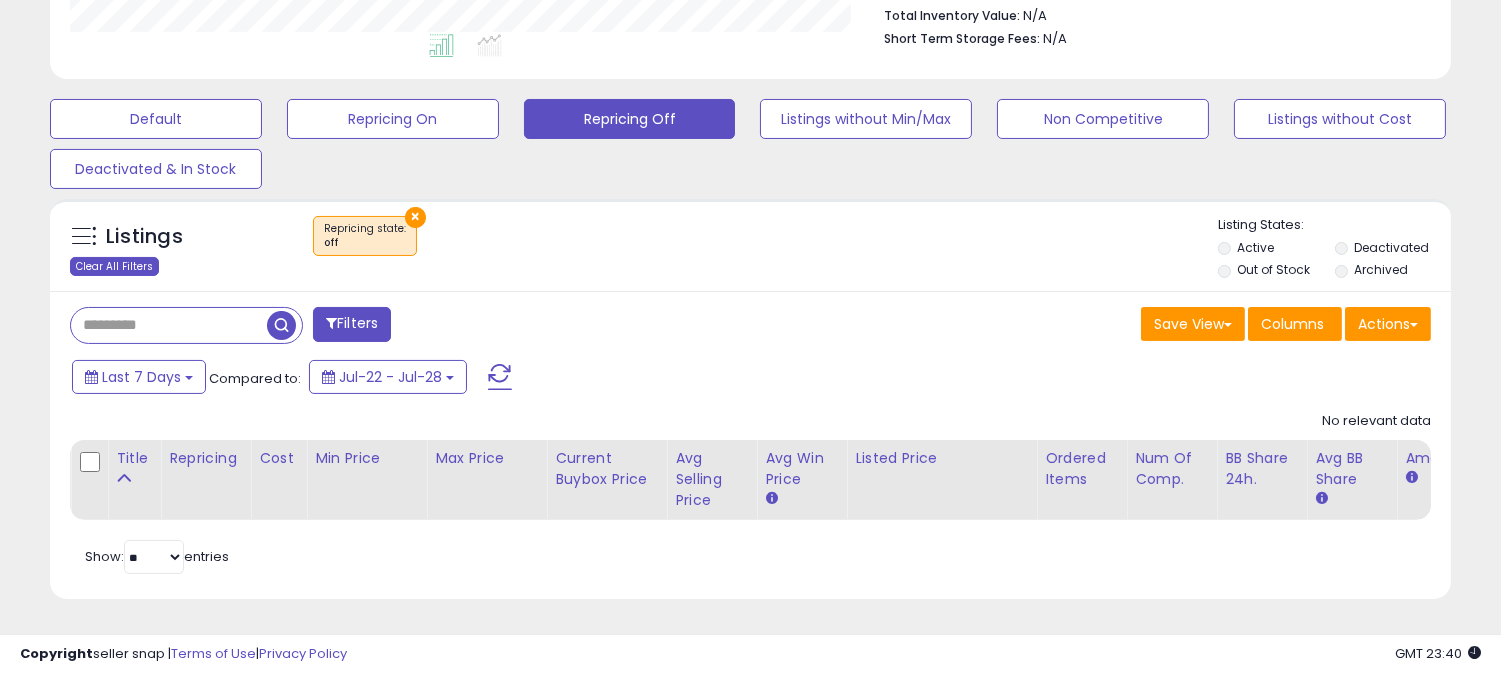 click on "Clear All Filters" at bounding box center [114, 266] 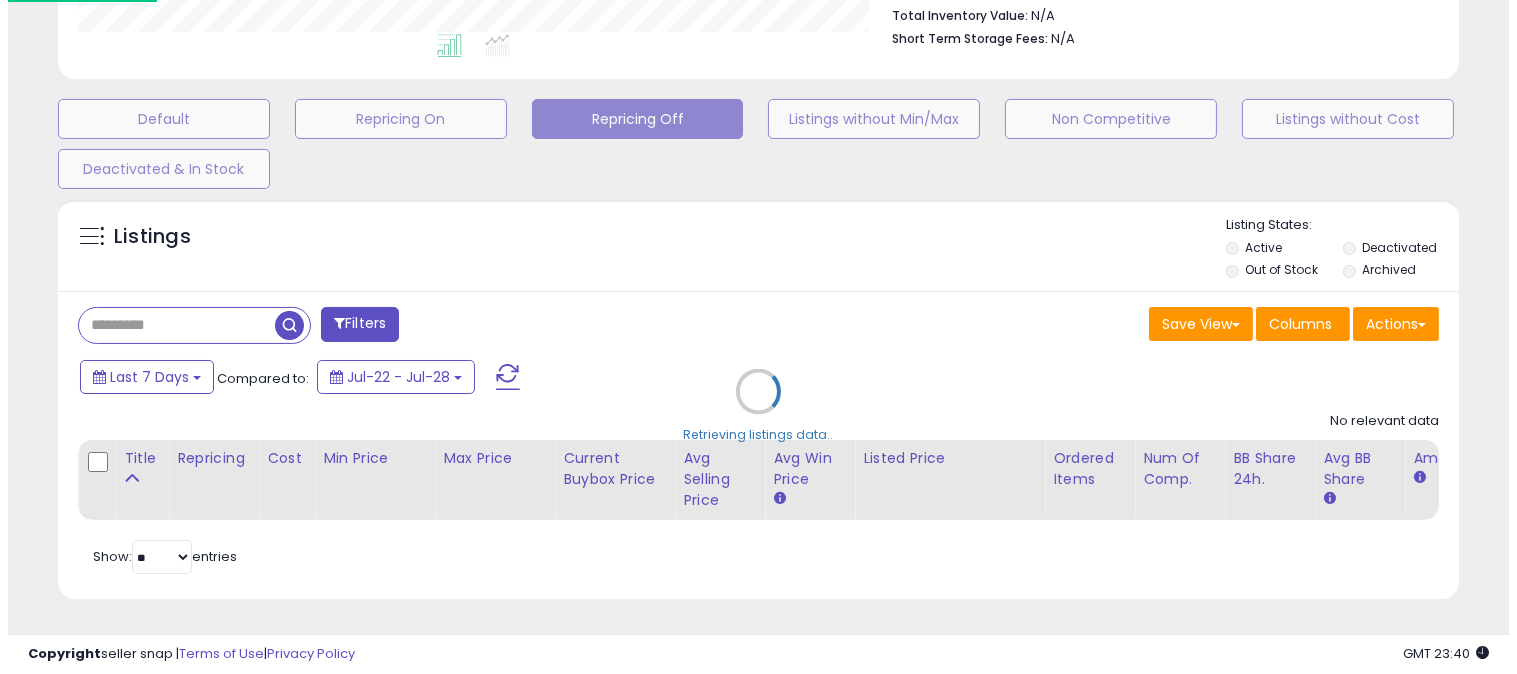 scroll, scrollTop: 999590, scrollLeft: 999178, axis: both 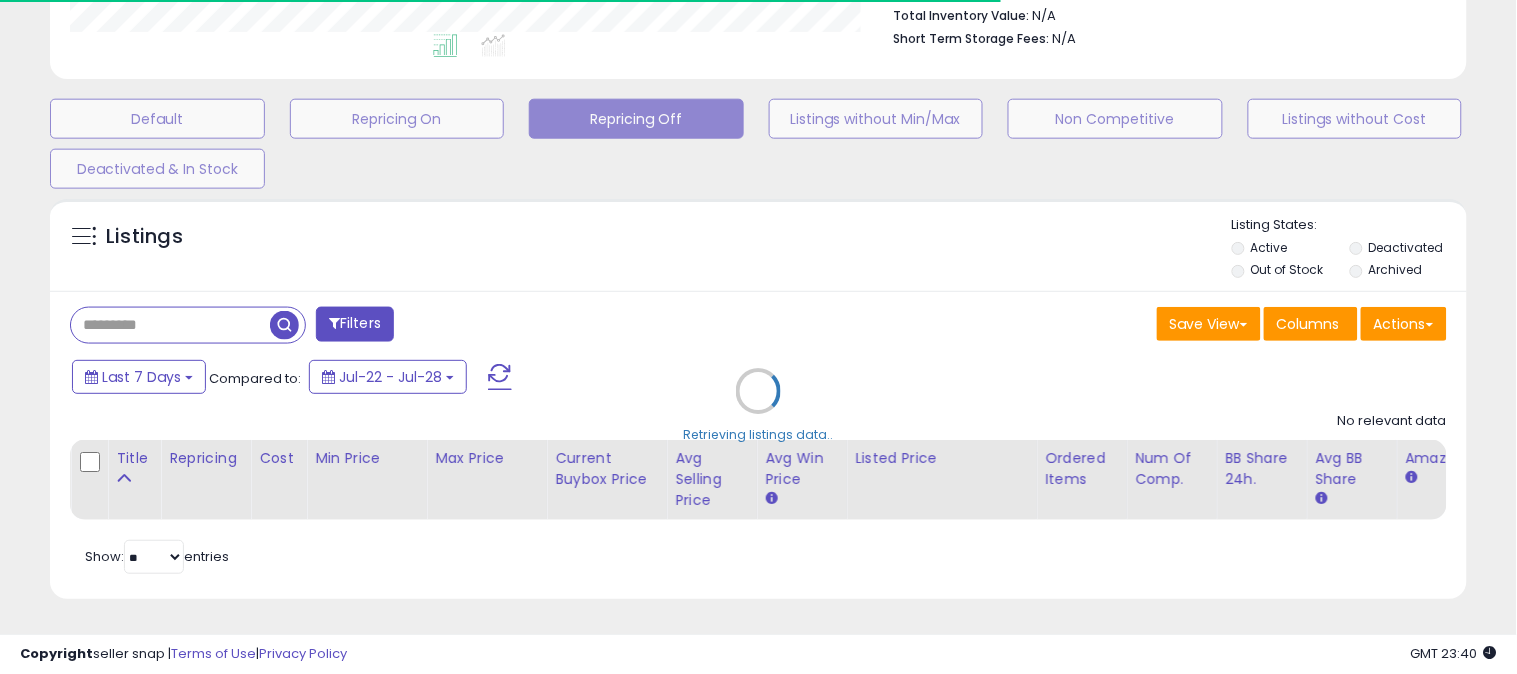 click on "Retrieving listings data.." at bounding box center (758, 406) 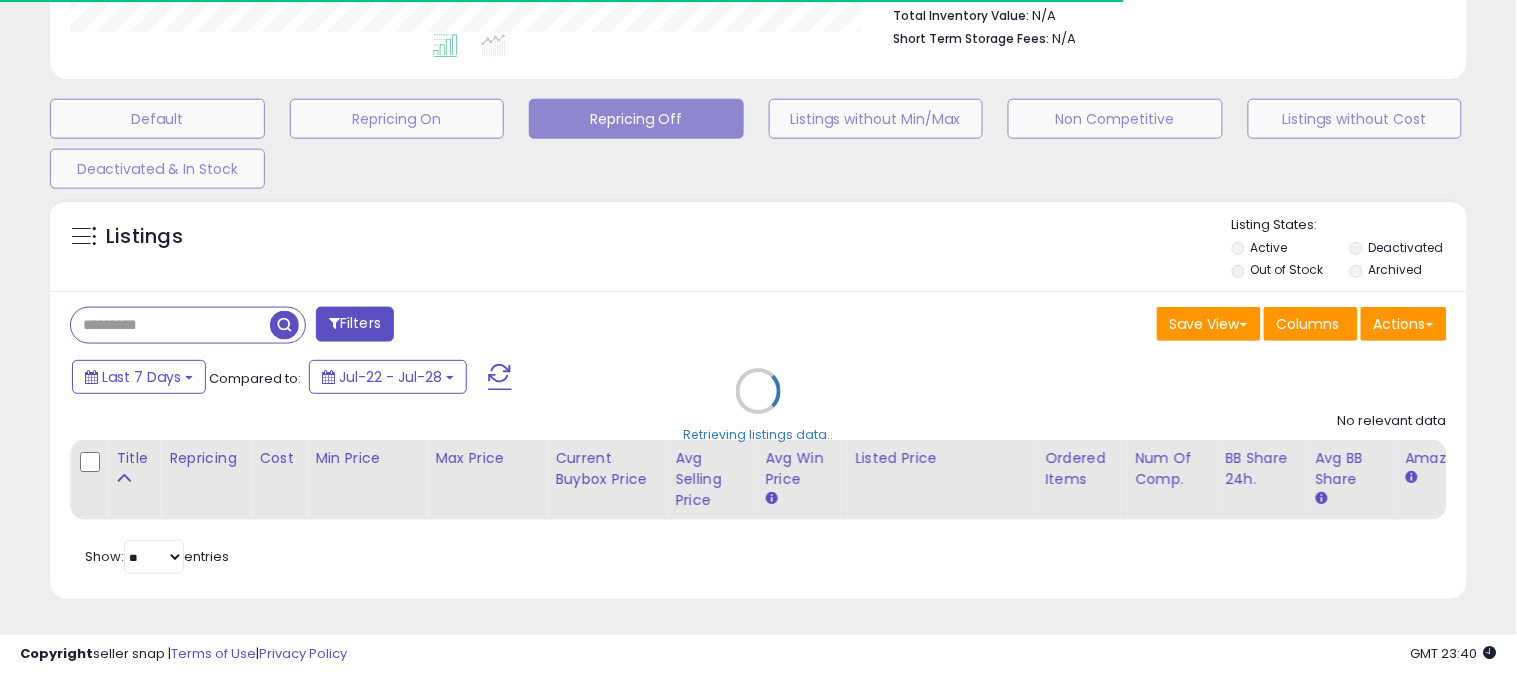 click on "Retrieving listings data.." at bounding box center (758, 406) 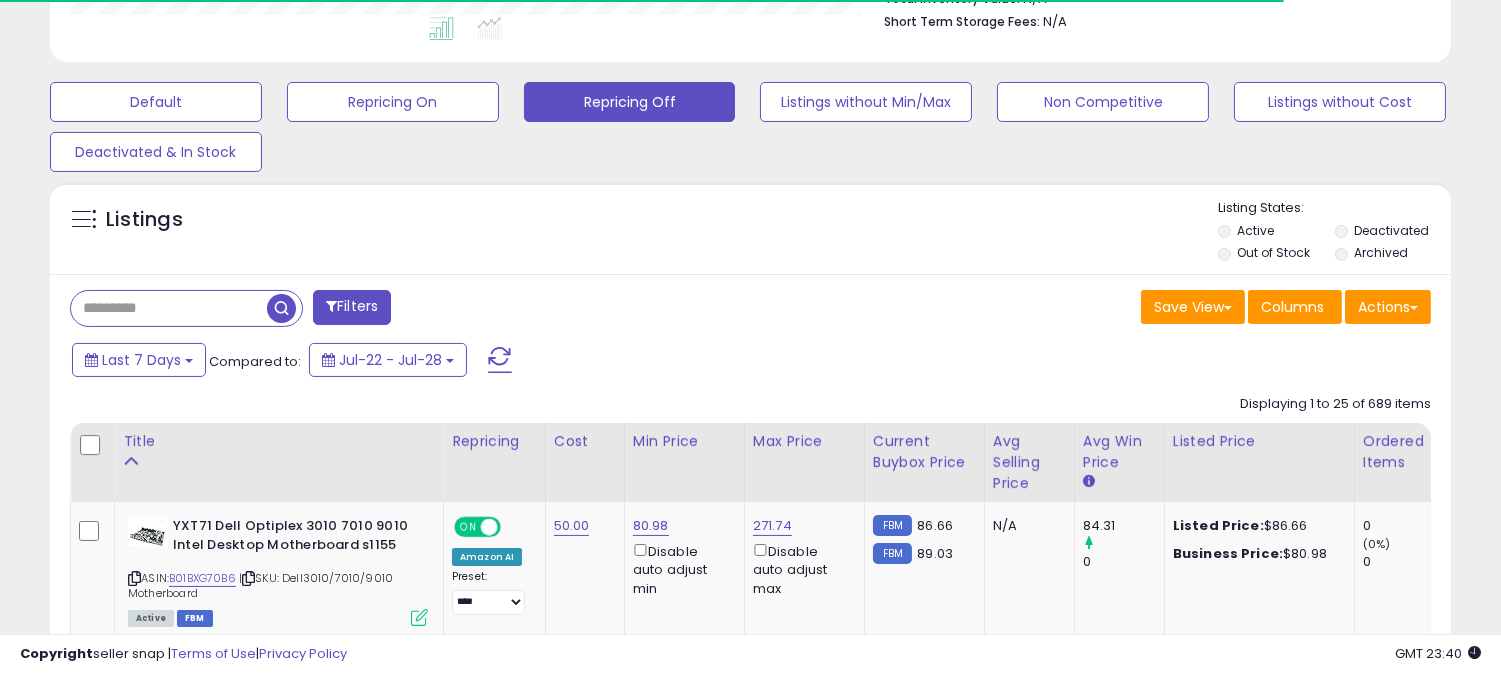 scroll, scrollTop: 410, scrollLeft: 812, axis: both 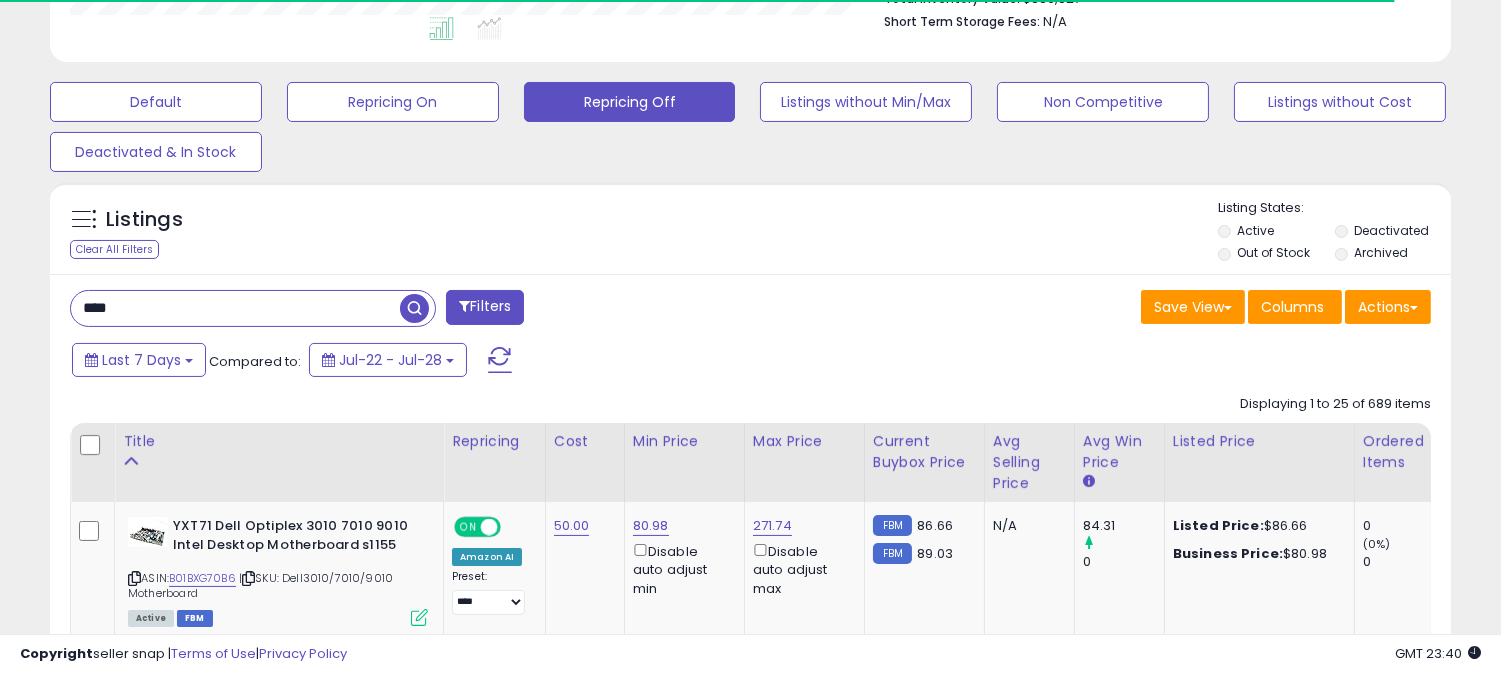 type on "****" 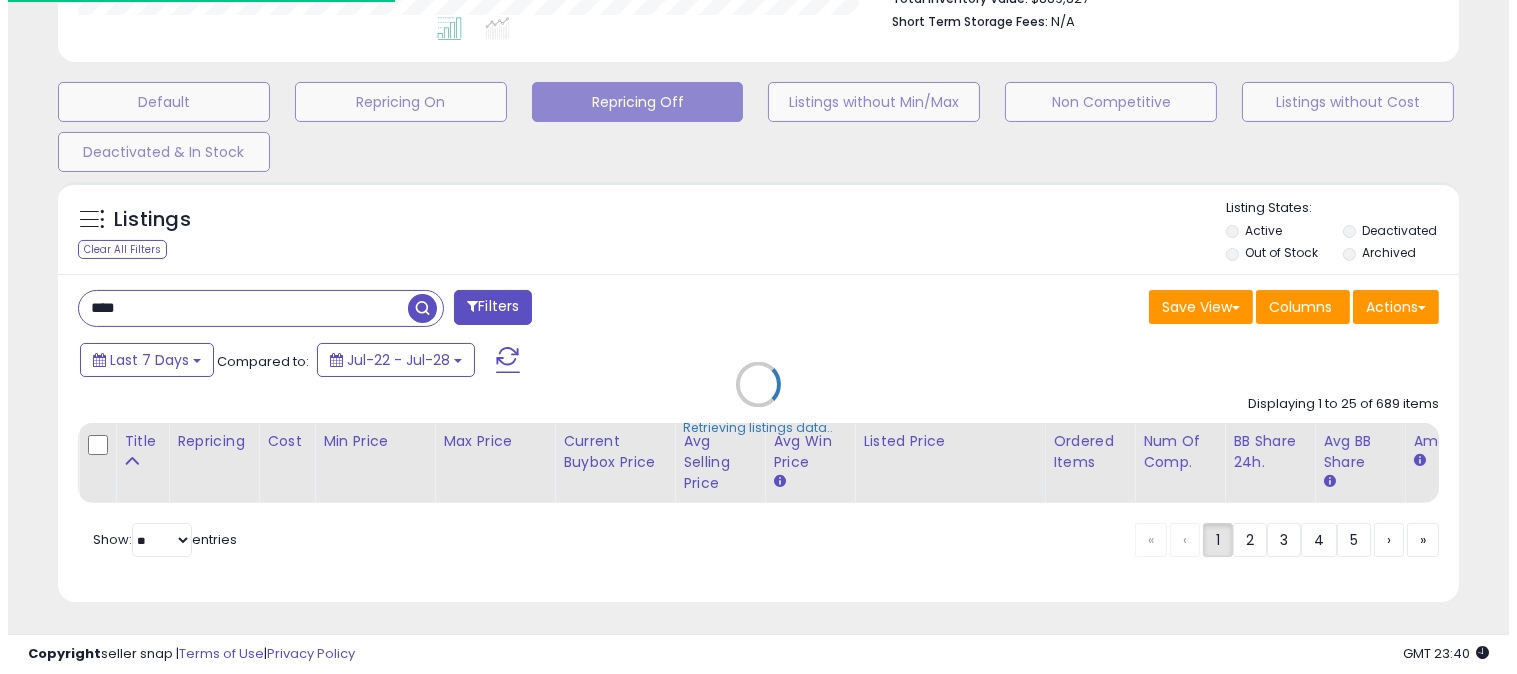 scroll, scrollTop: 999590, scrollLeft: 999178, axis: both 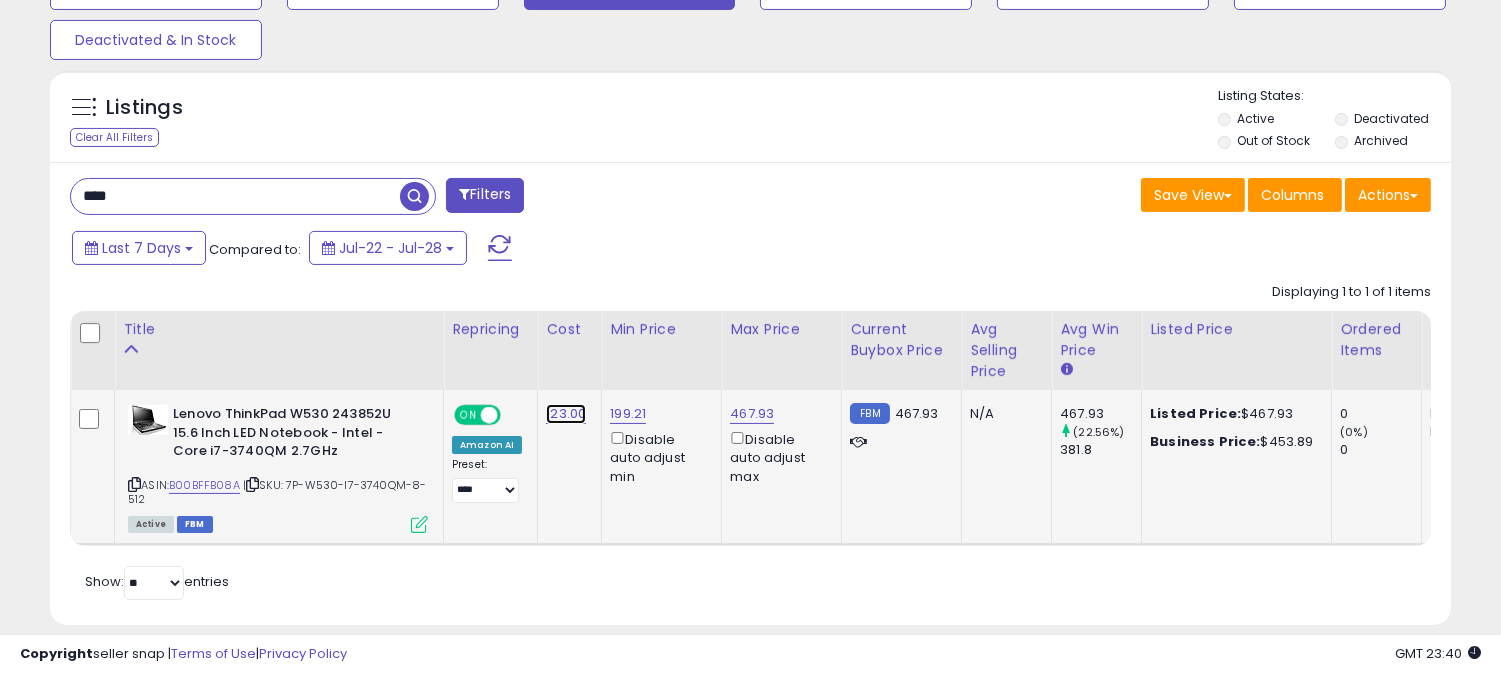 click on "123.00" at bounding box center [566, 414] 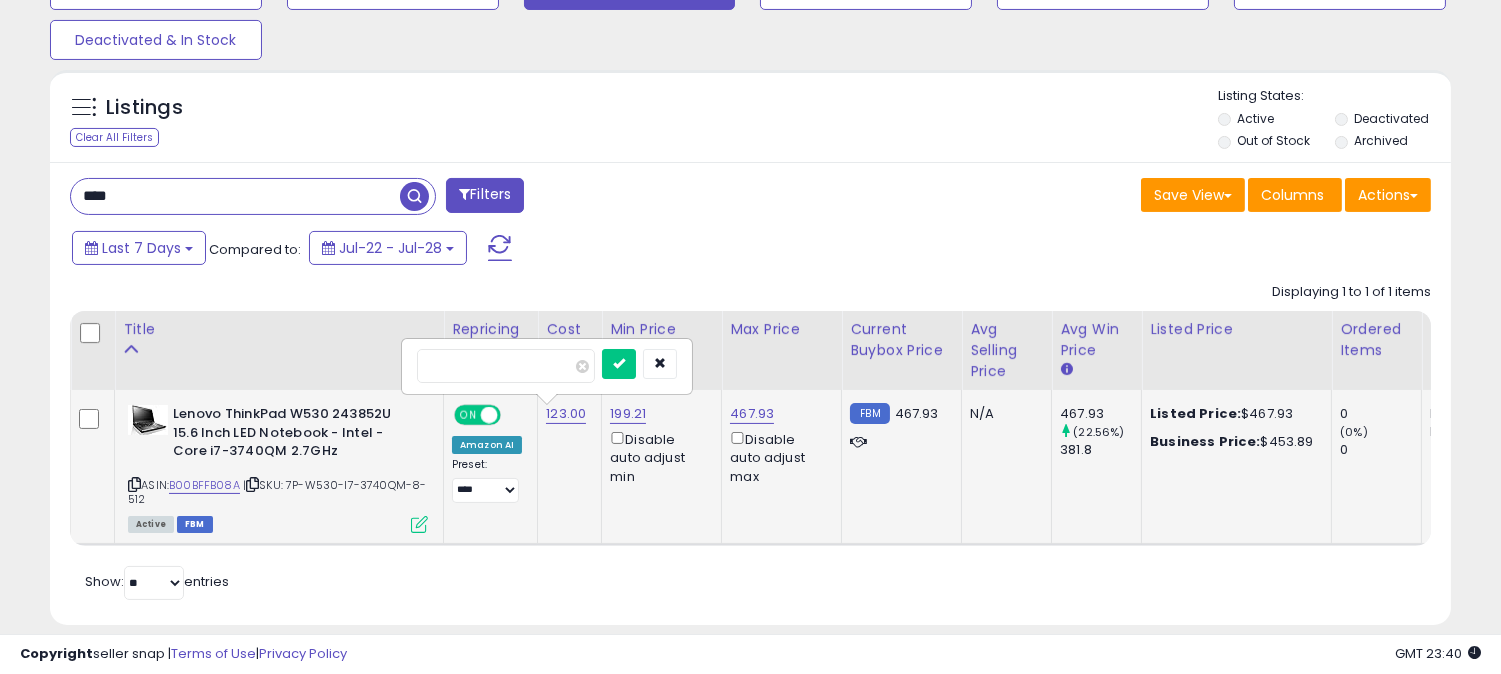 scroll, scrollTop: 999590, scrollLeft: 999188, axis: both 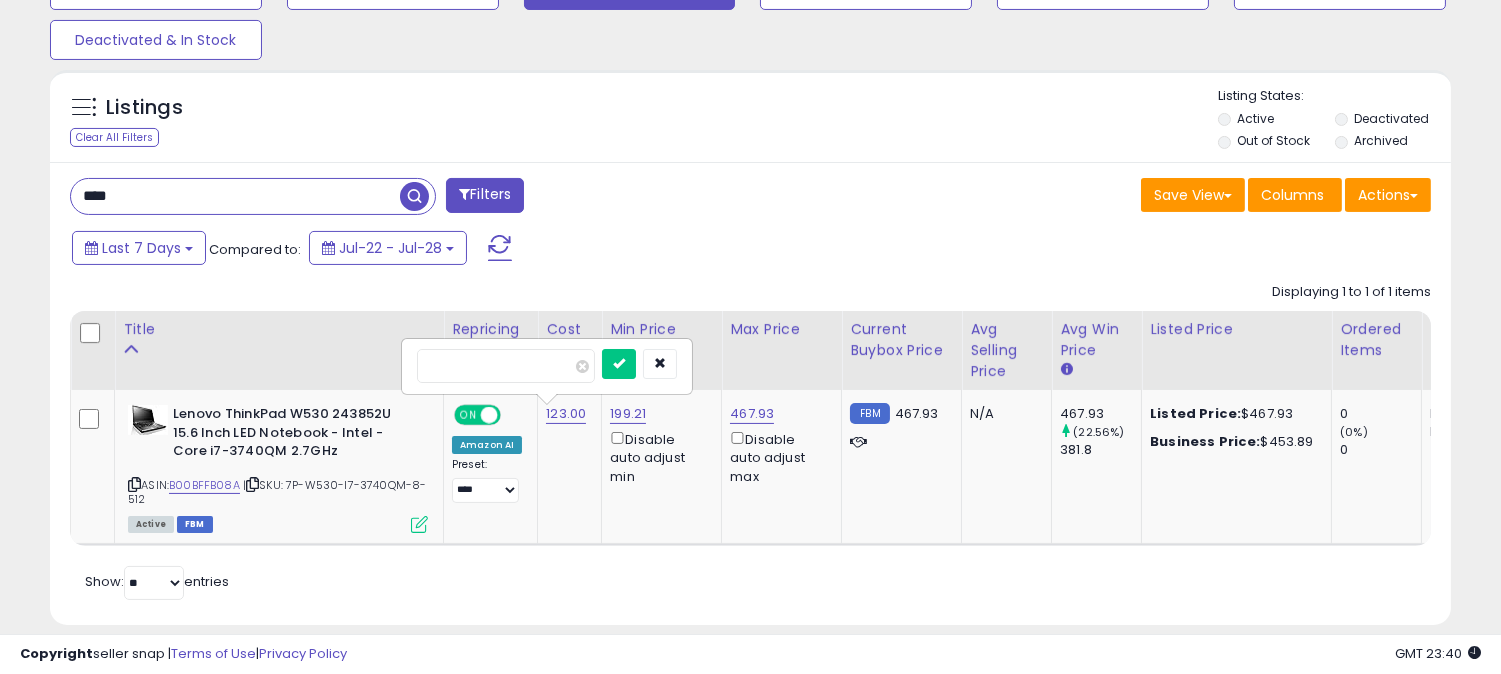 click on "Retrieving listings data..
Displaying 1 to 1 of 1 items
Title
Repricing" at bounding box center (750, 439) 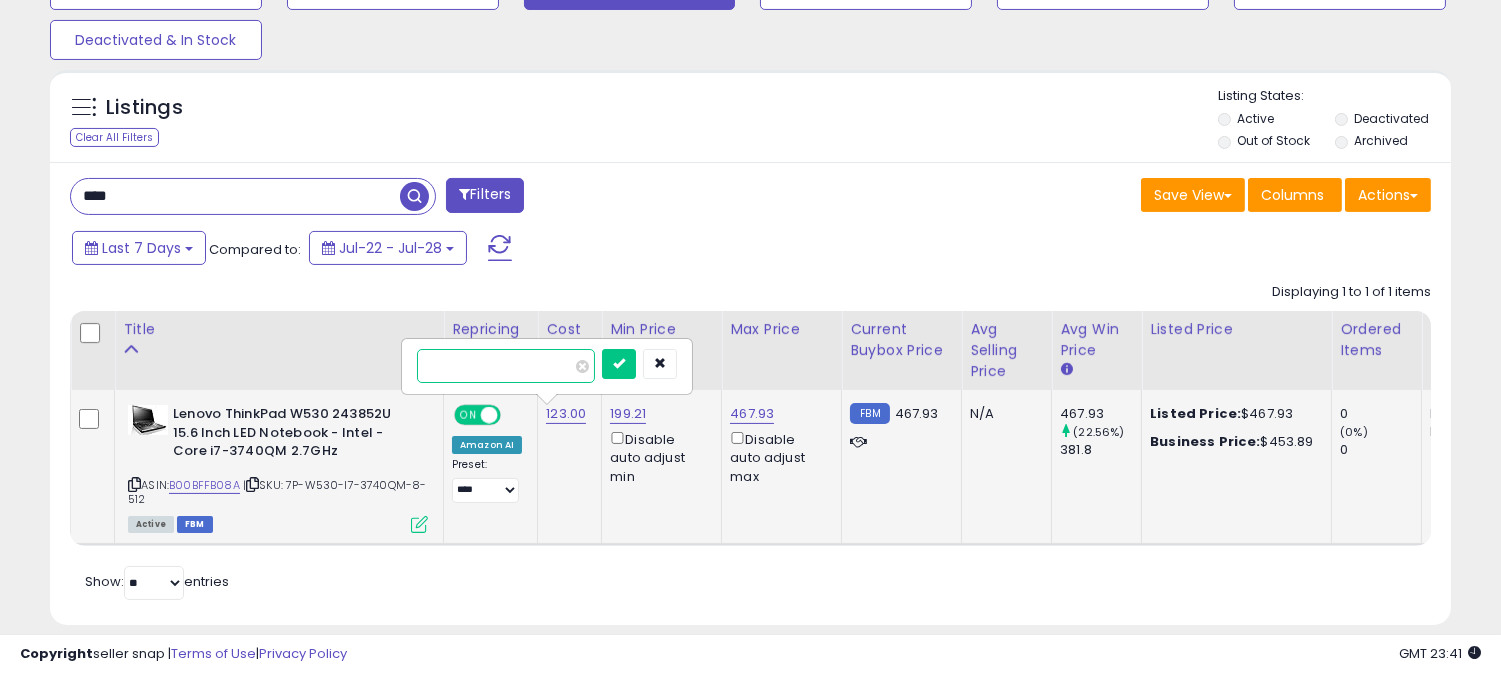 click on "******" at bounding box center [506, 366] 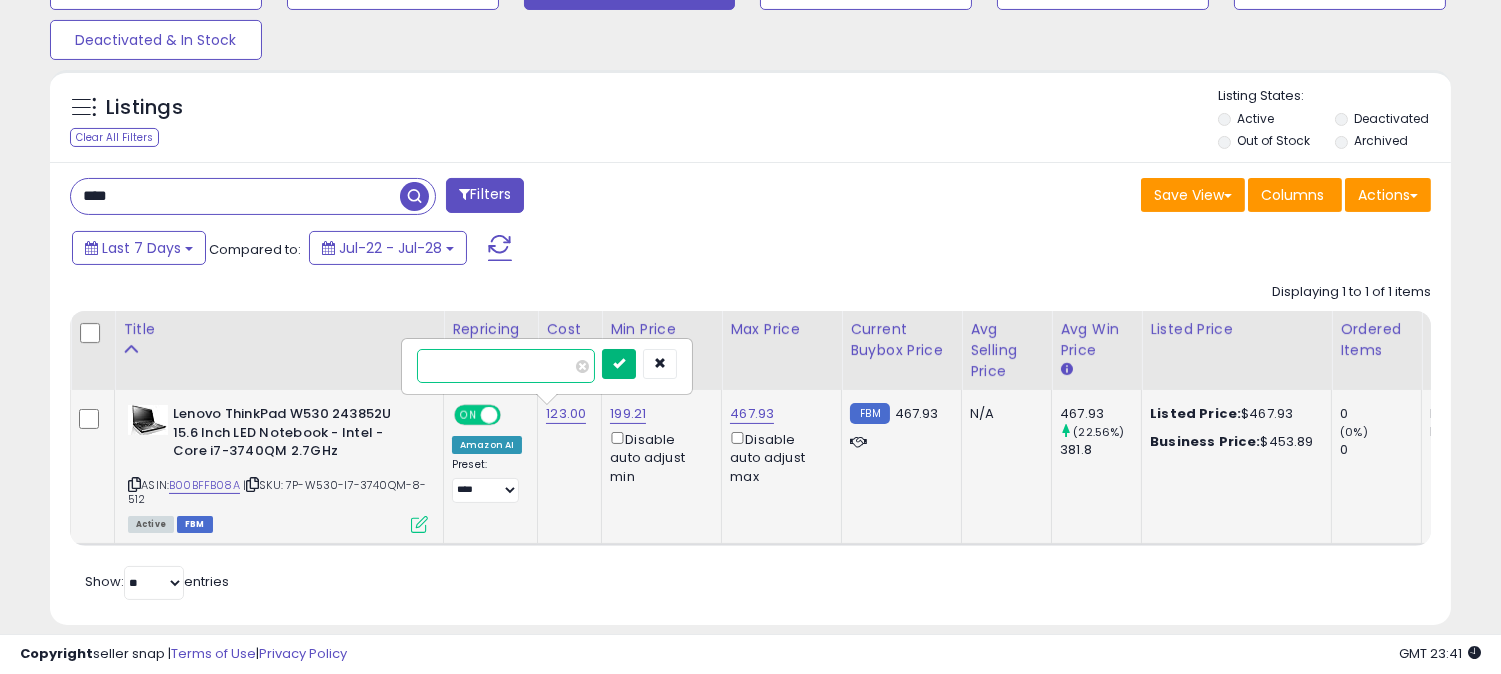 type on "***" 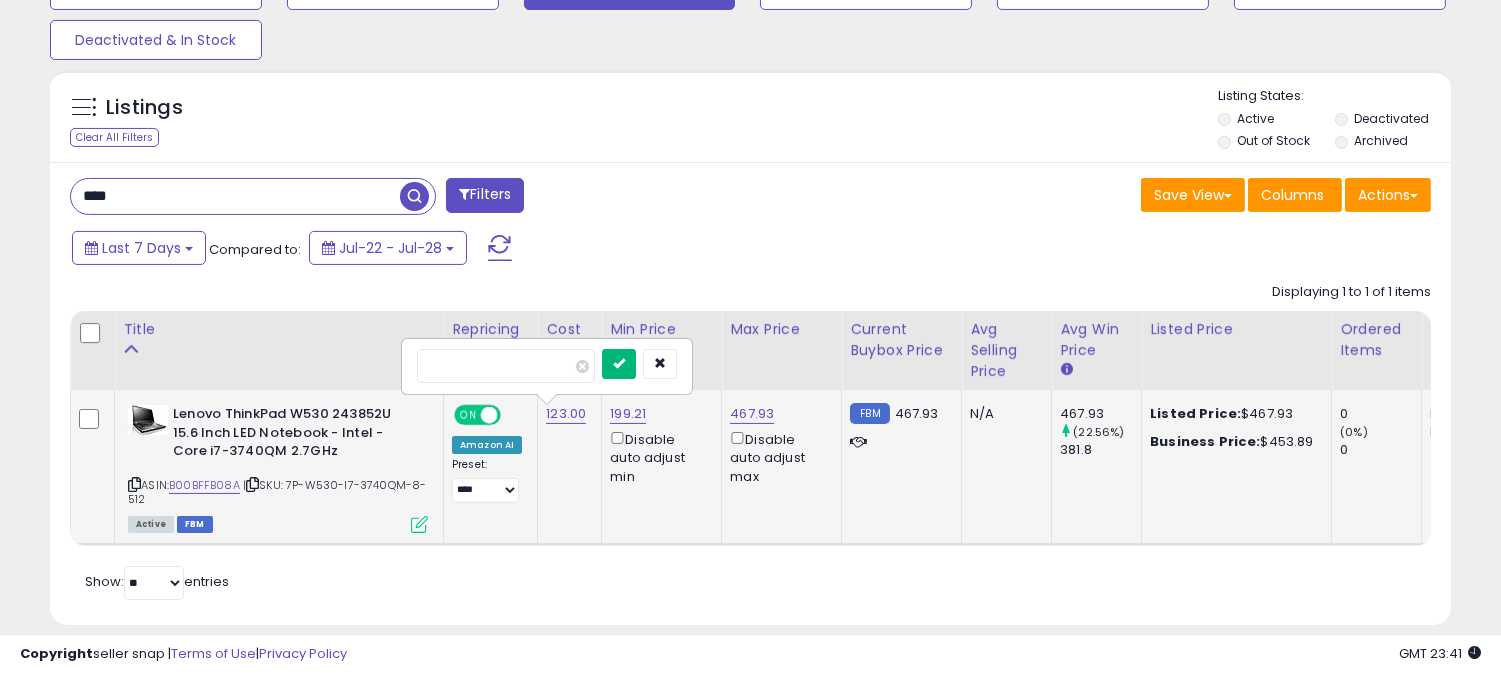 click at bounding box center (619, 363) 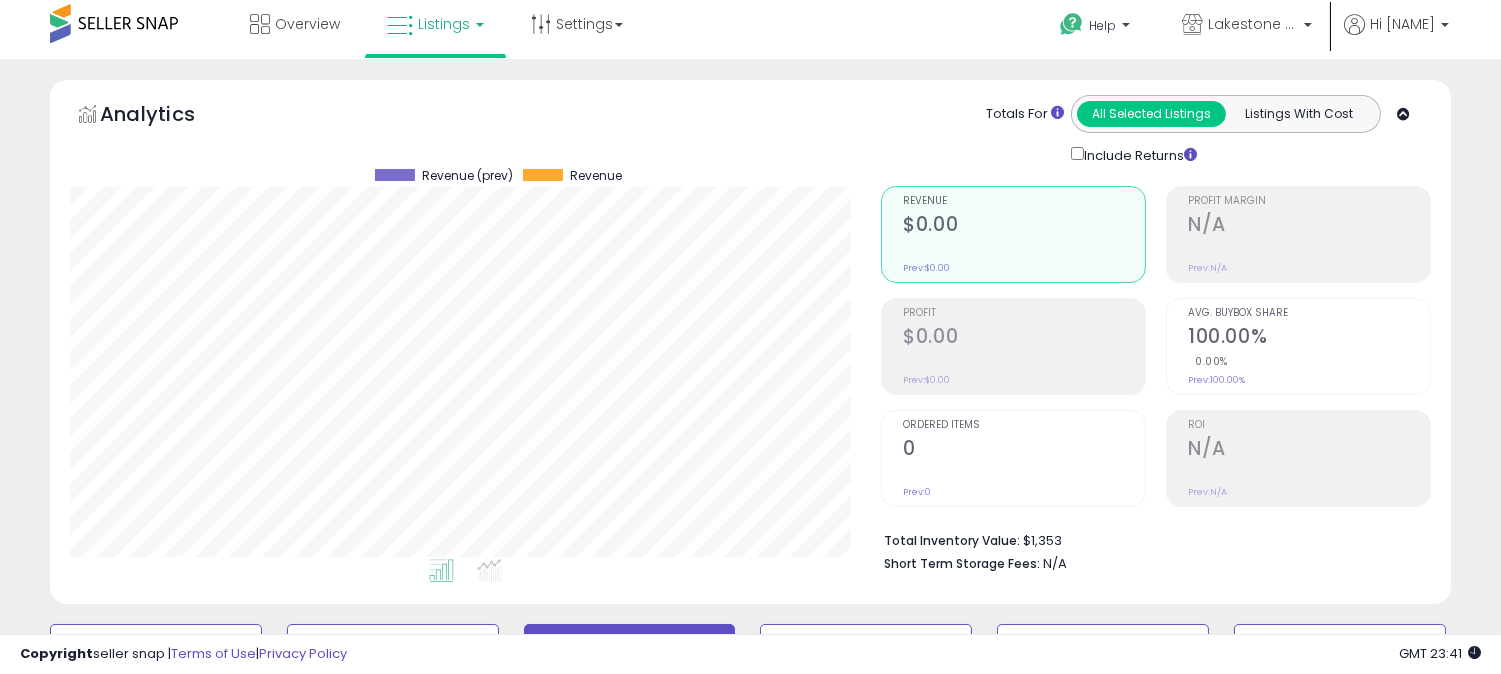 scroll, scrollTop: 0, scrollLeft: 0, axis: both 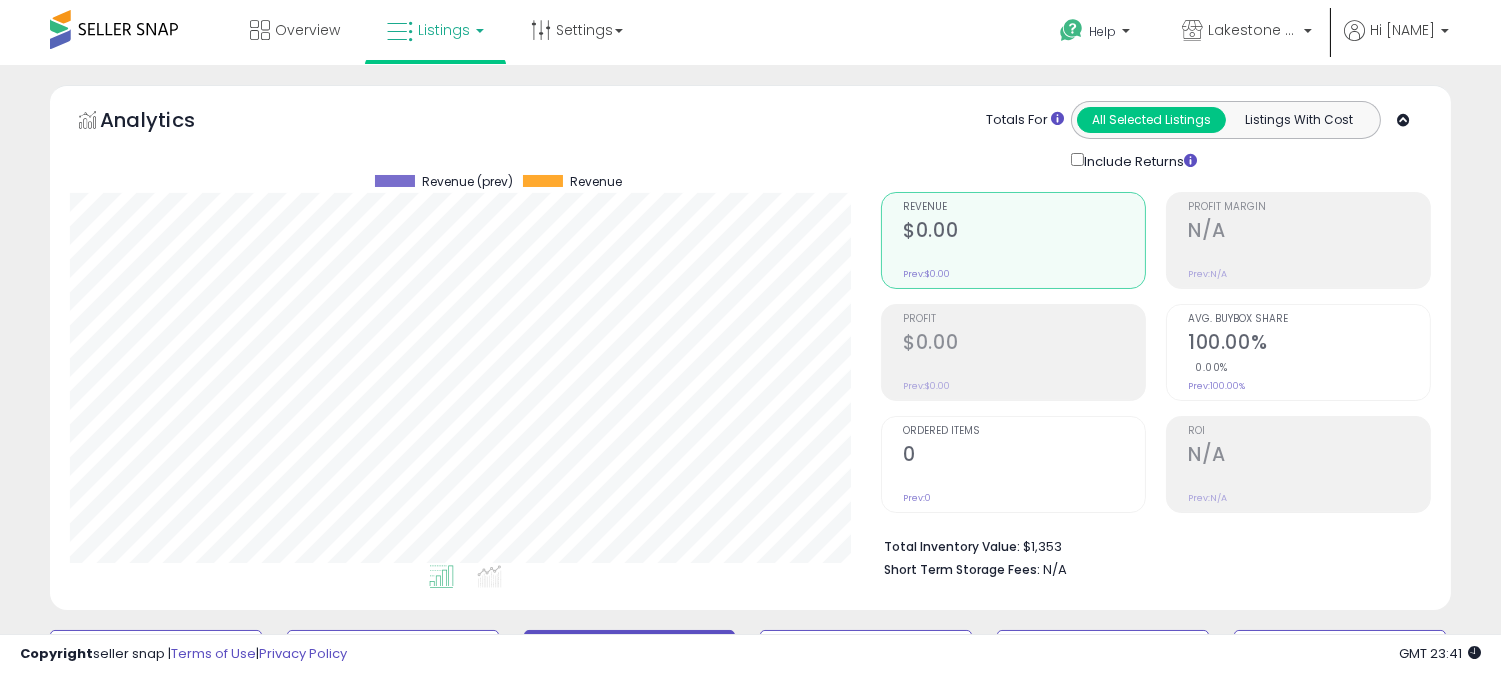 click on "Listings" at bounding box center (444, 30) 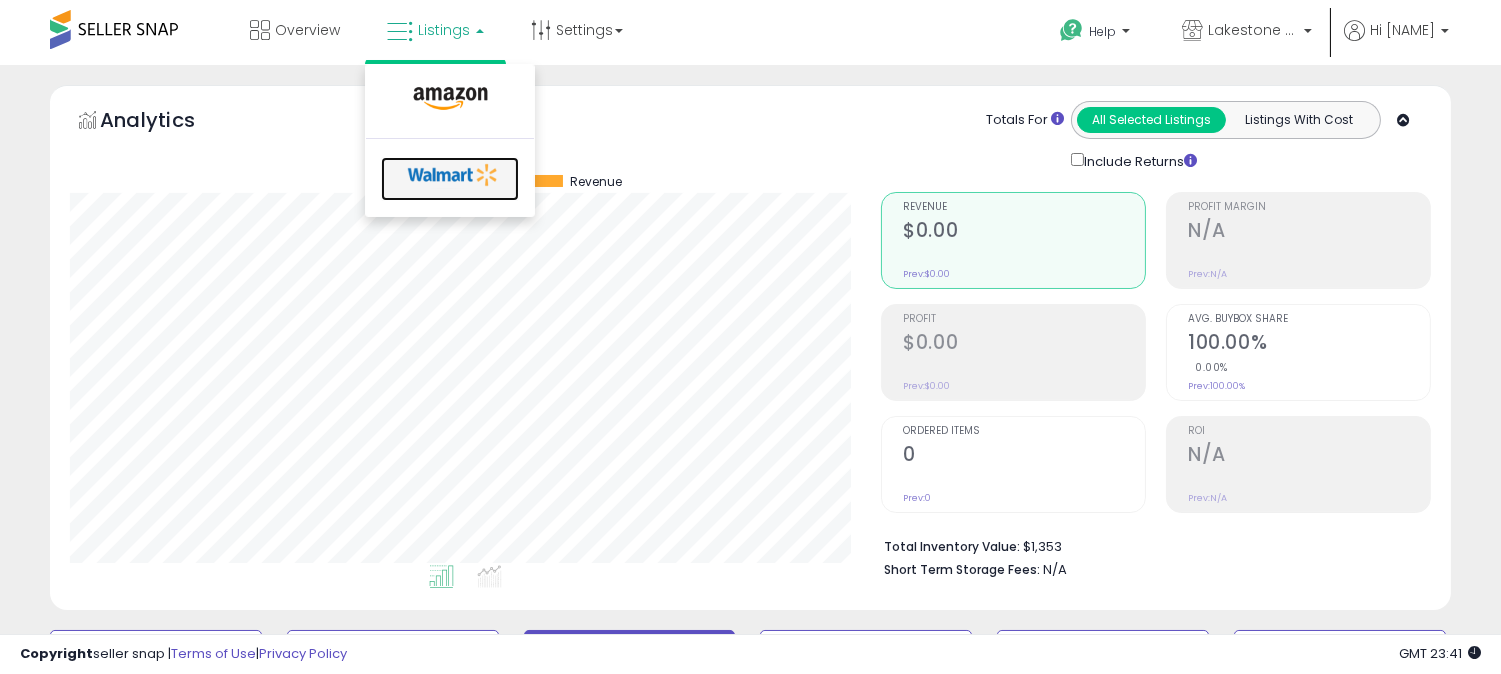 click at bounding box center [453, 175] 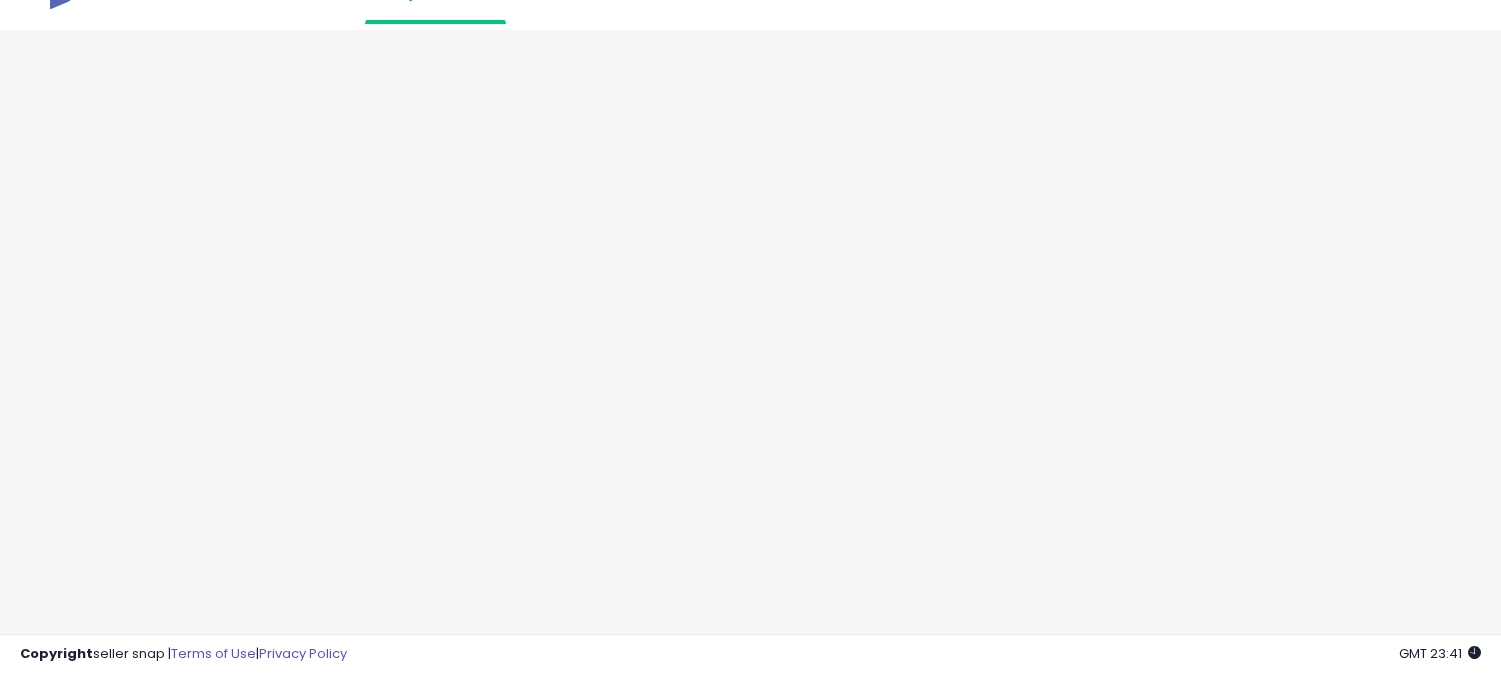 scroll, scrollTop: 0, scrollLeft: 0, axis: both 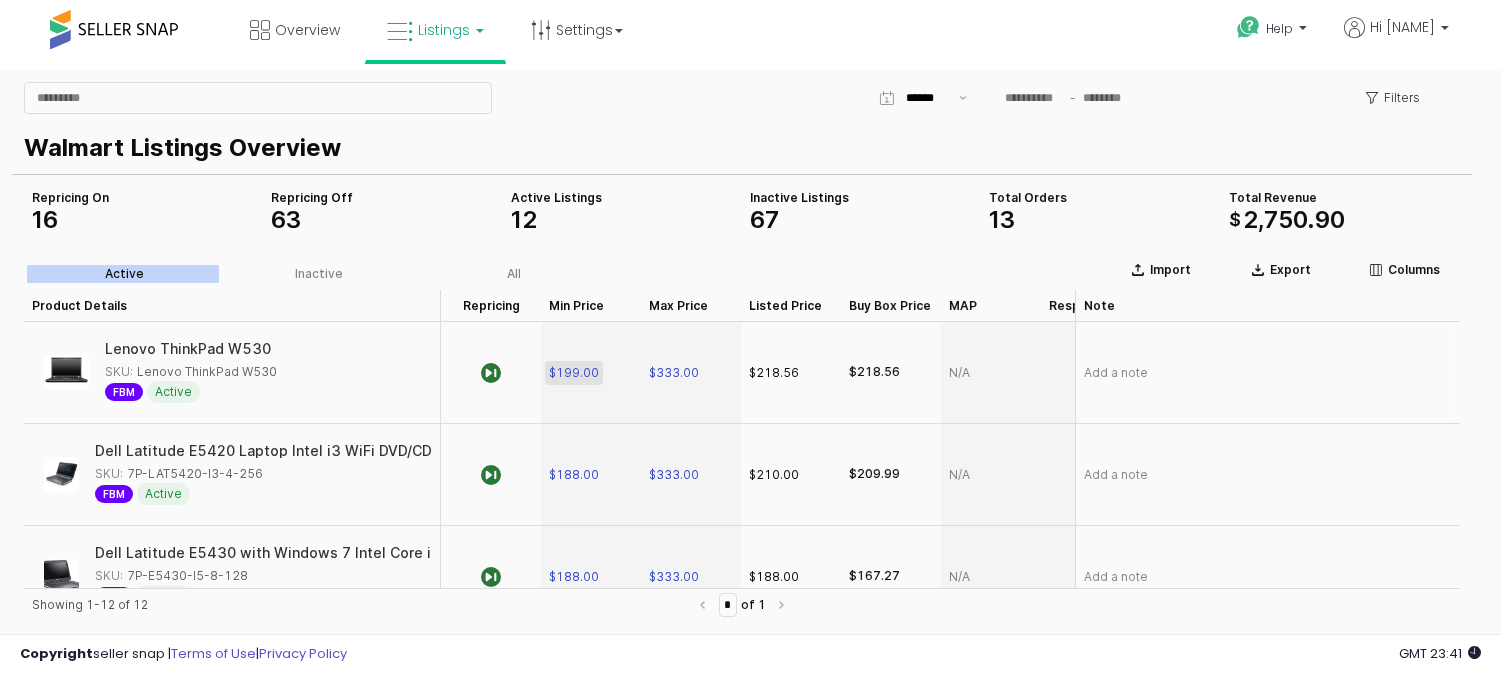 click on "$199.00" at bounding box center (574, 373) 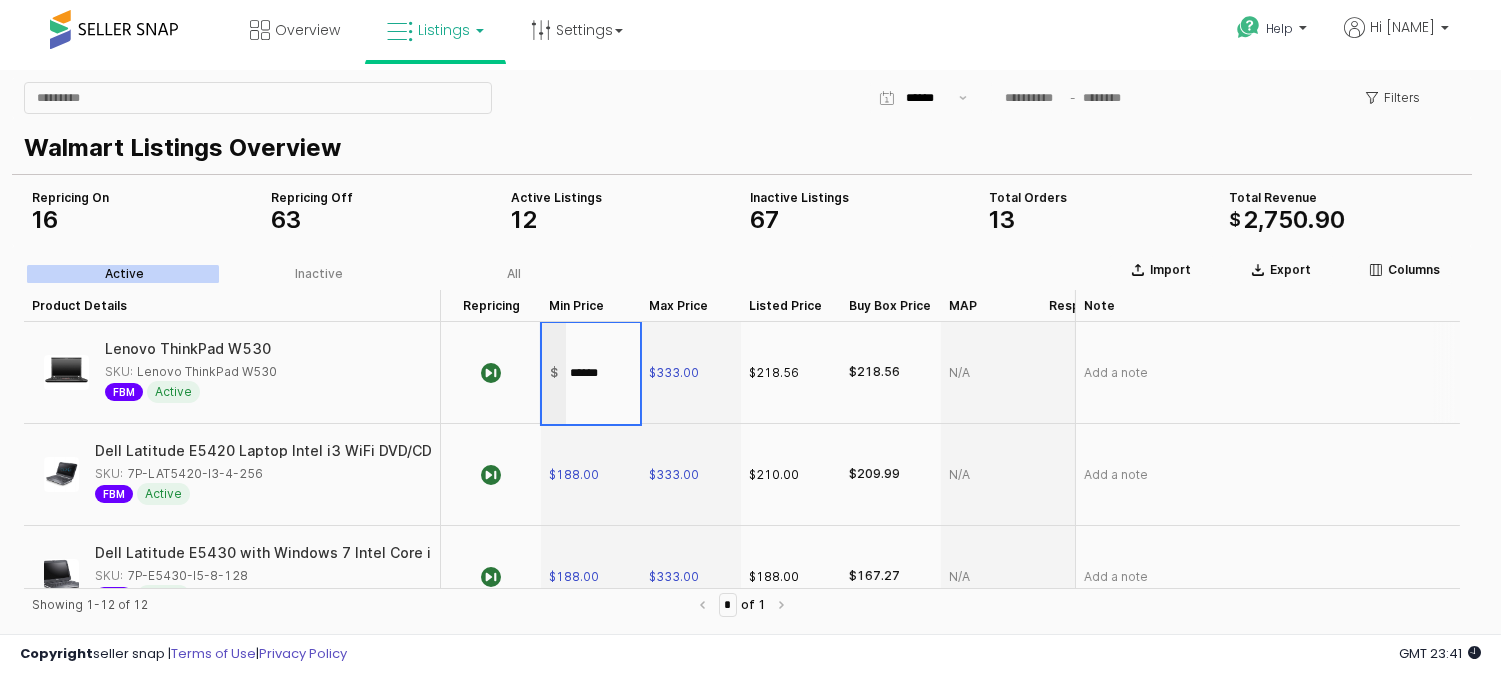 click on "******" at bounding box center (603, 373) 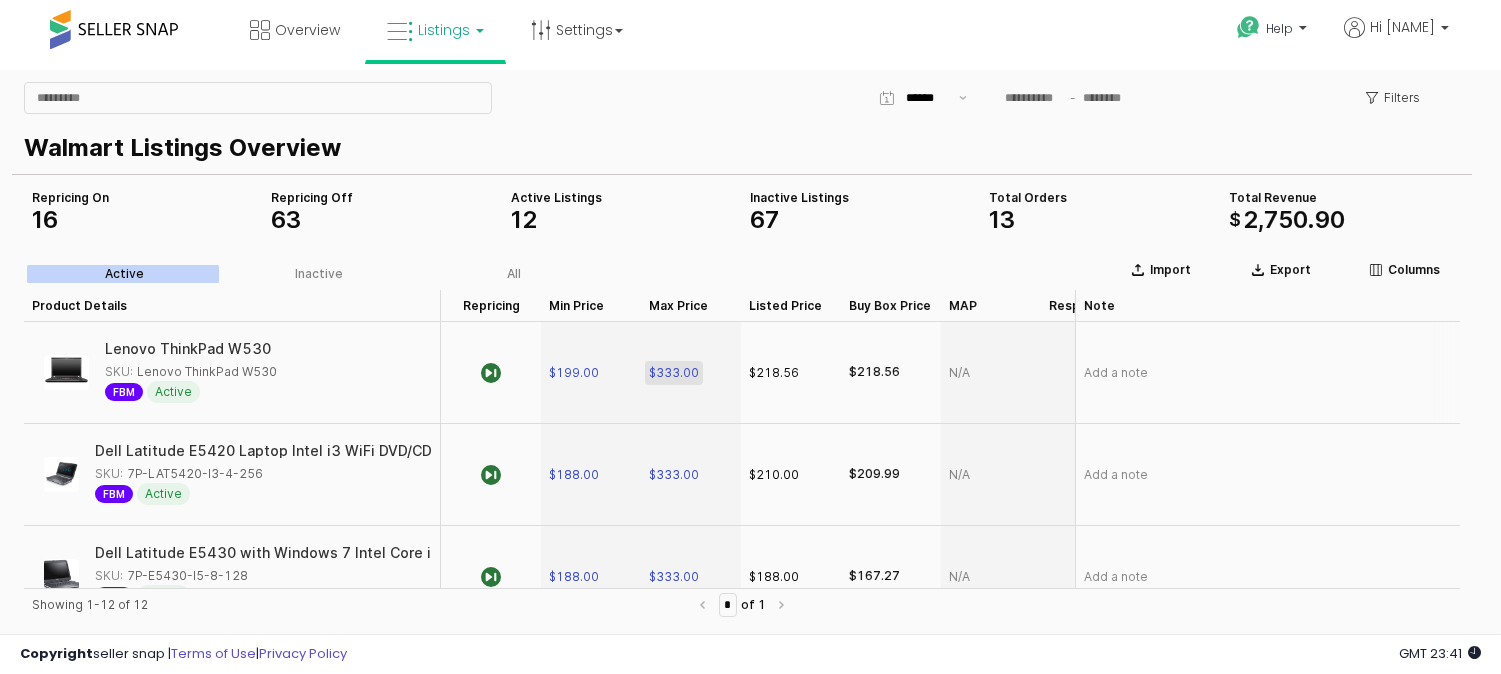 click on "$333.00" at bounding box center (674, 373) 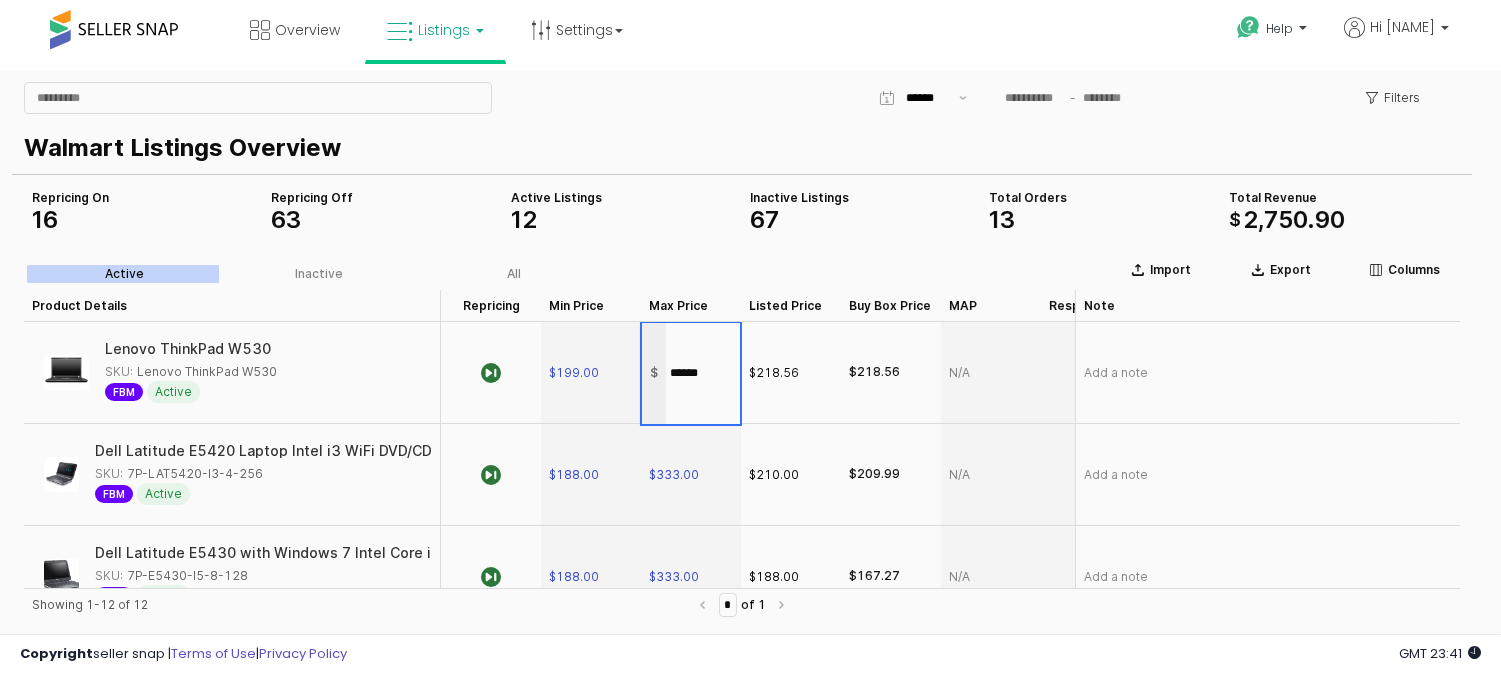 click on "******" at bounding box center [703, 373] 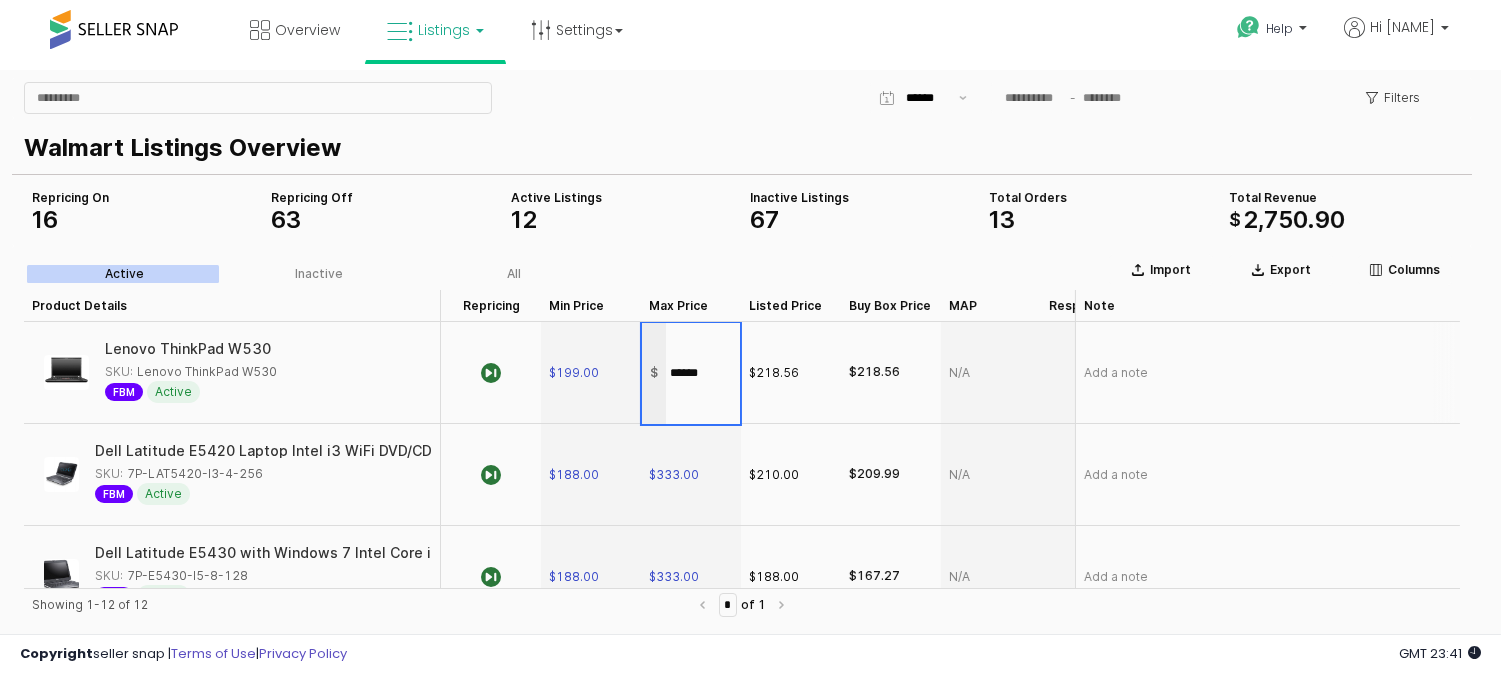 click on "******" at bounding box center [703, 373] 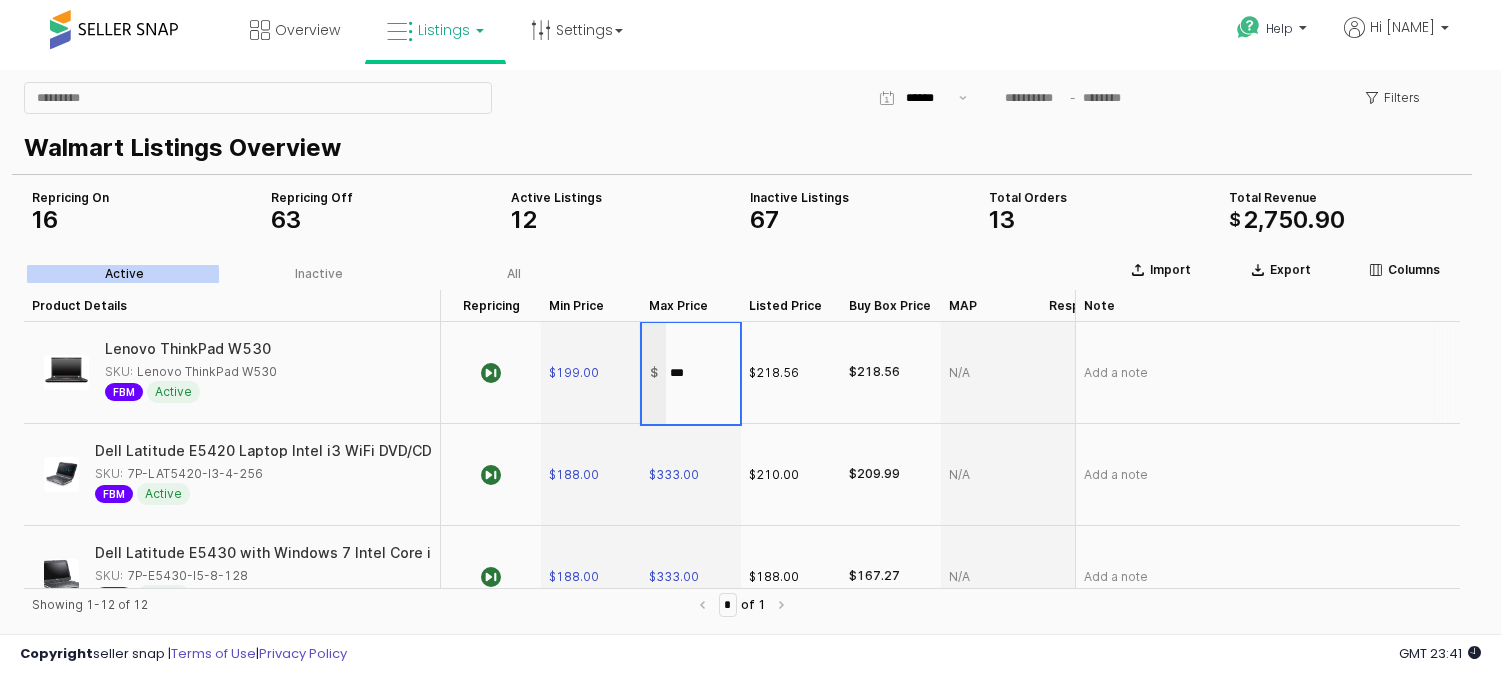 click on "***" at bounding box center (703, 373) 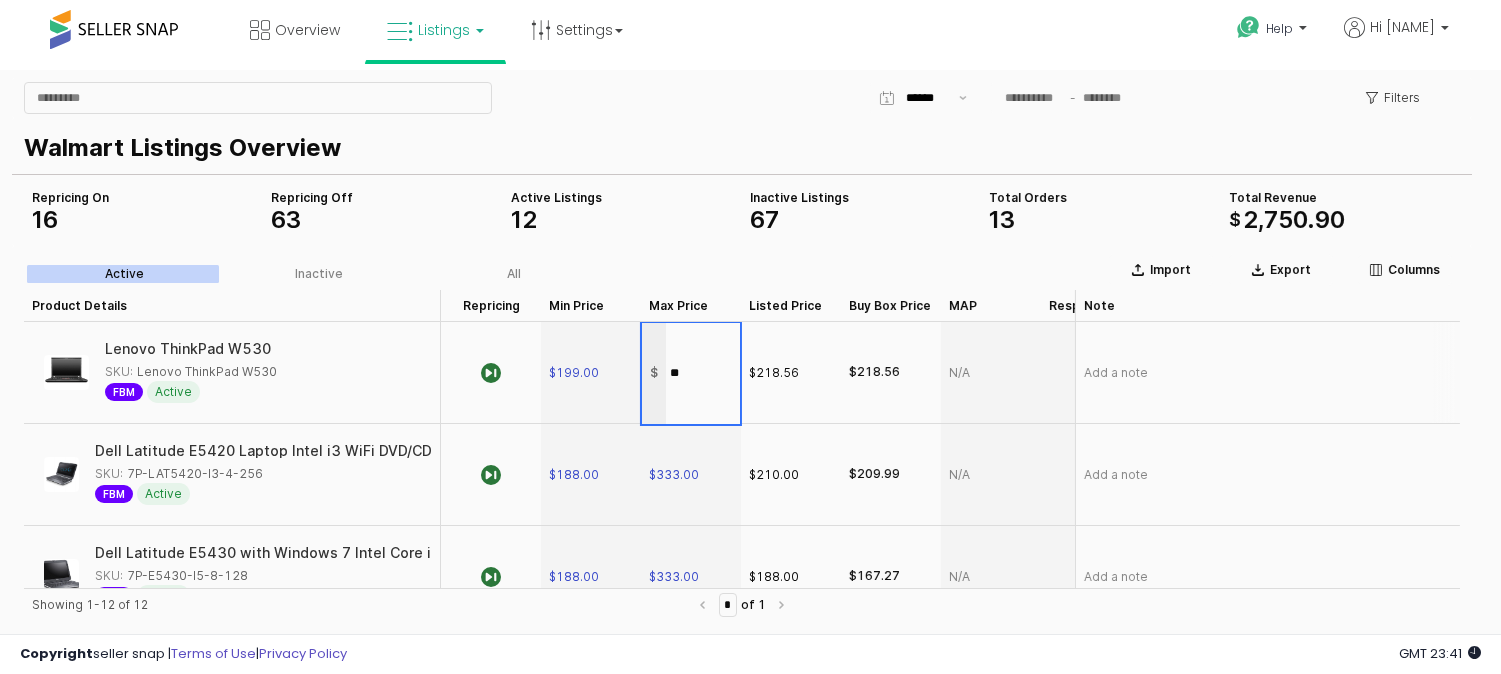 type on "***" 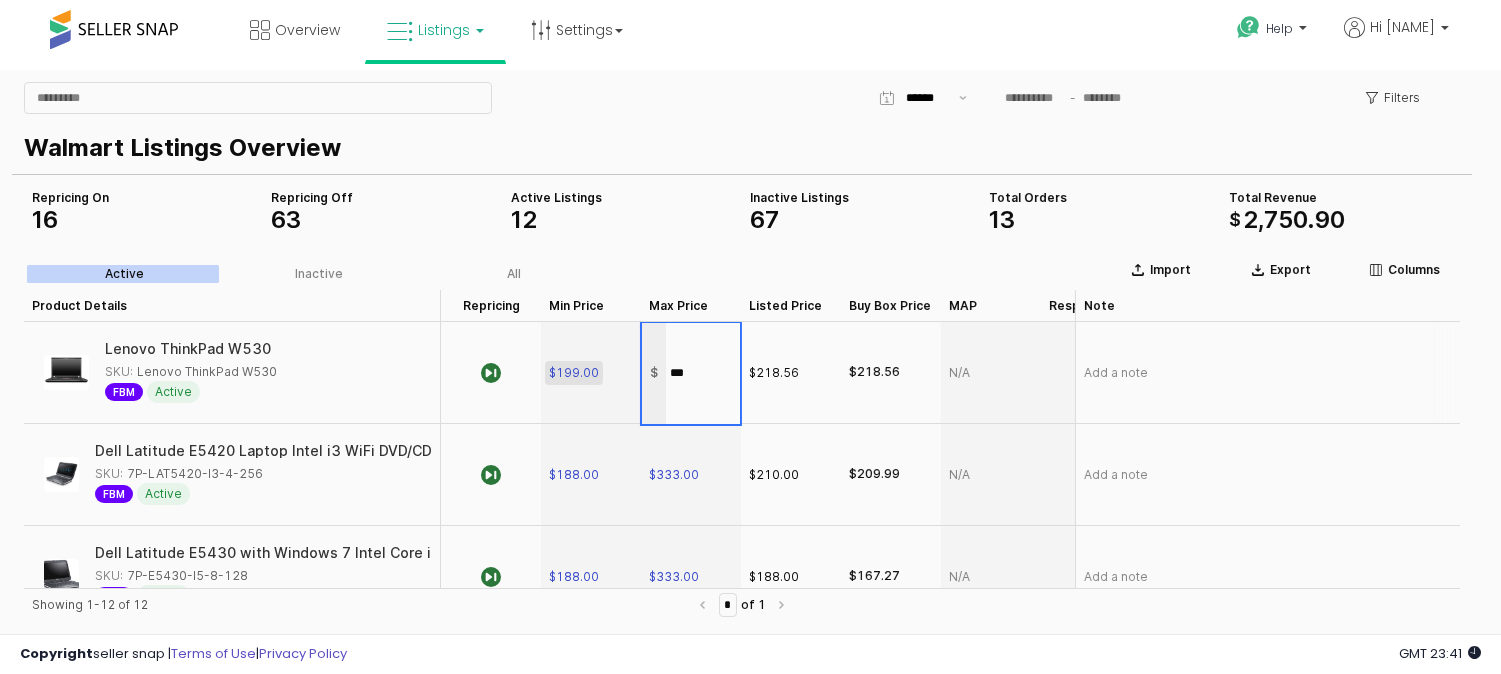 click on "$199.00" at bounding box center (574, 373) 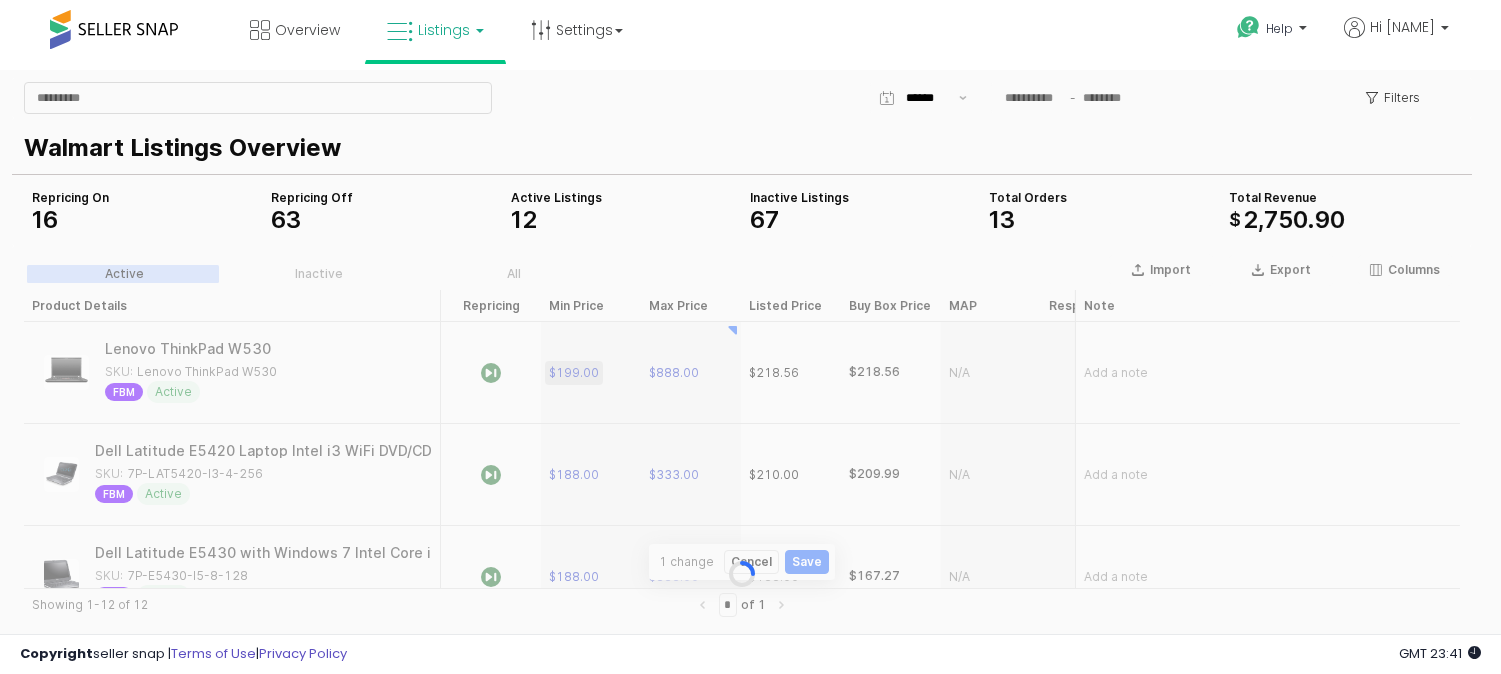 click at bounding box center (742, 574) 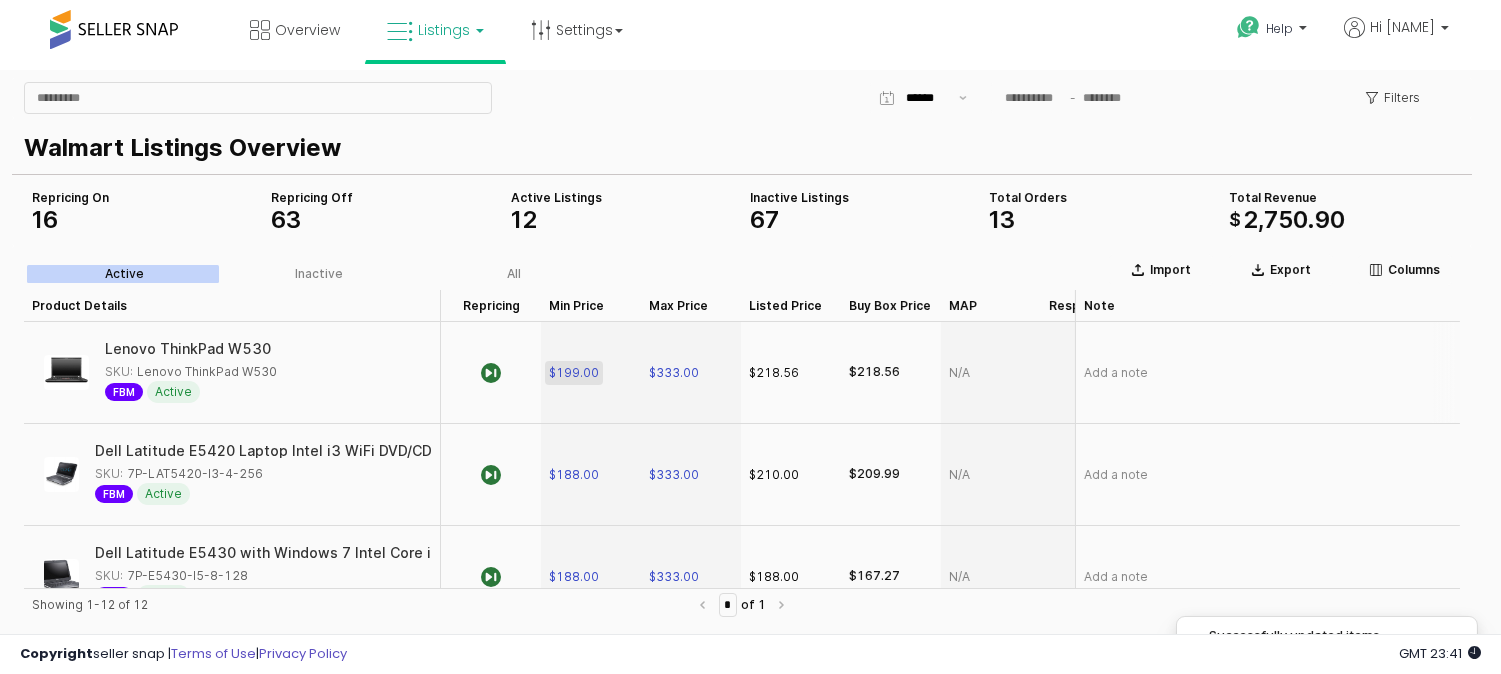 click on "$199.00" at bounding box center (574, 373) 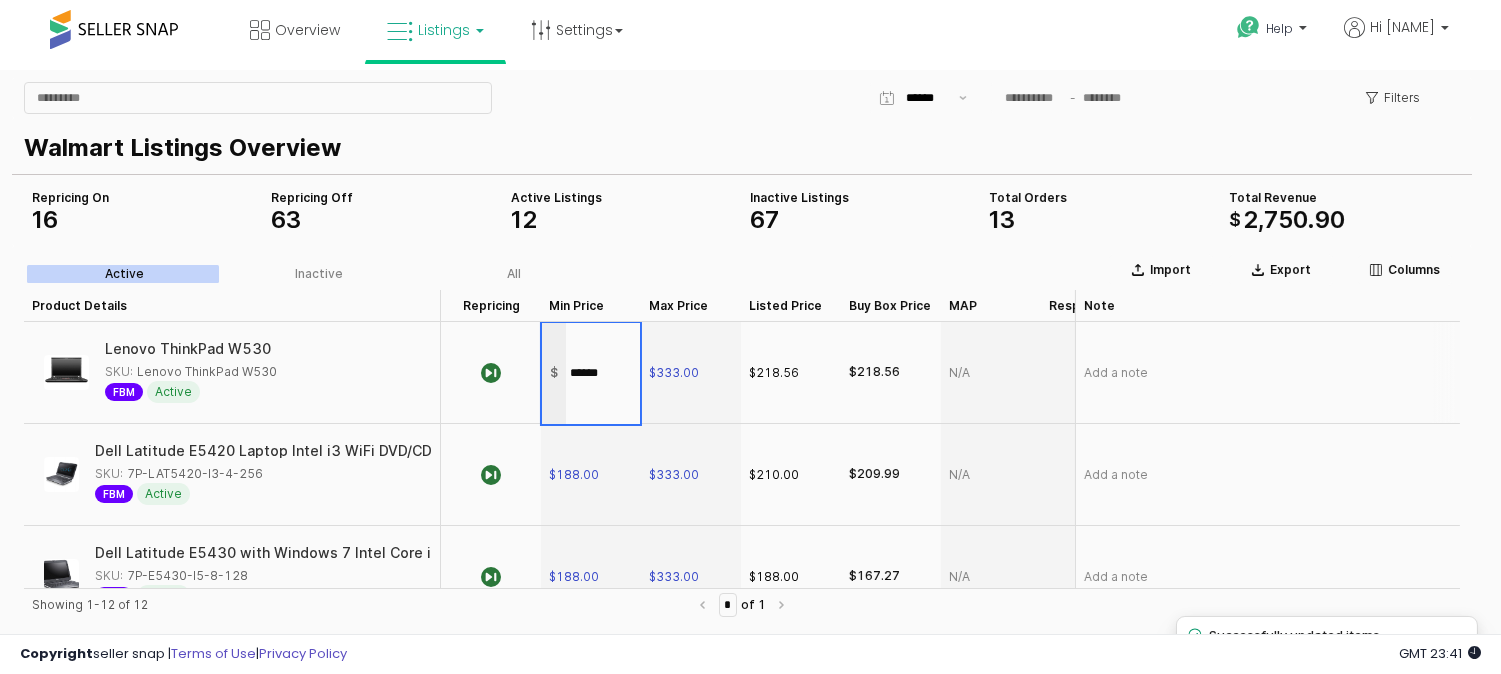 click on "******" at bounding box center (603, 373) 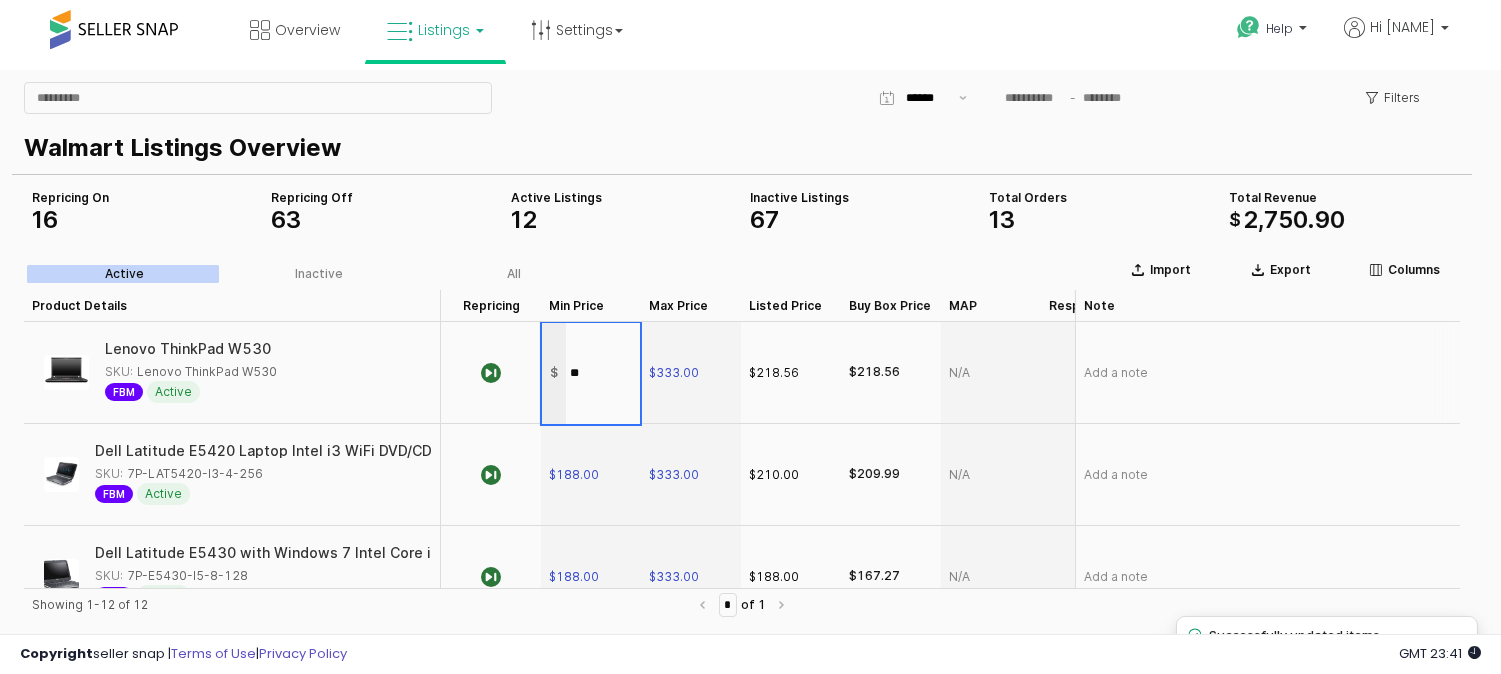 type on "***" 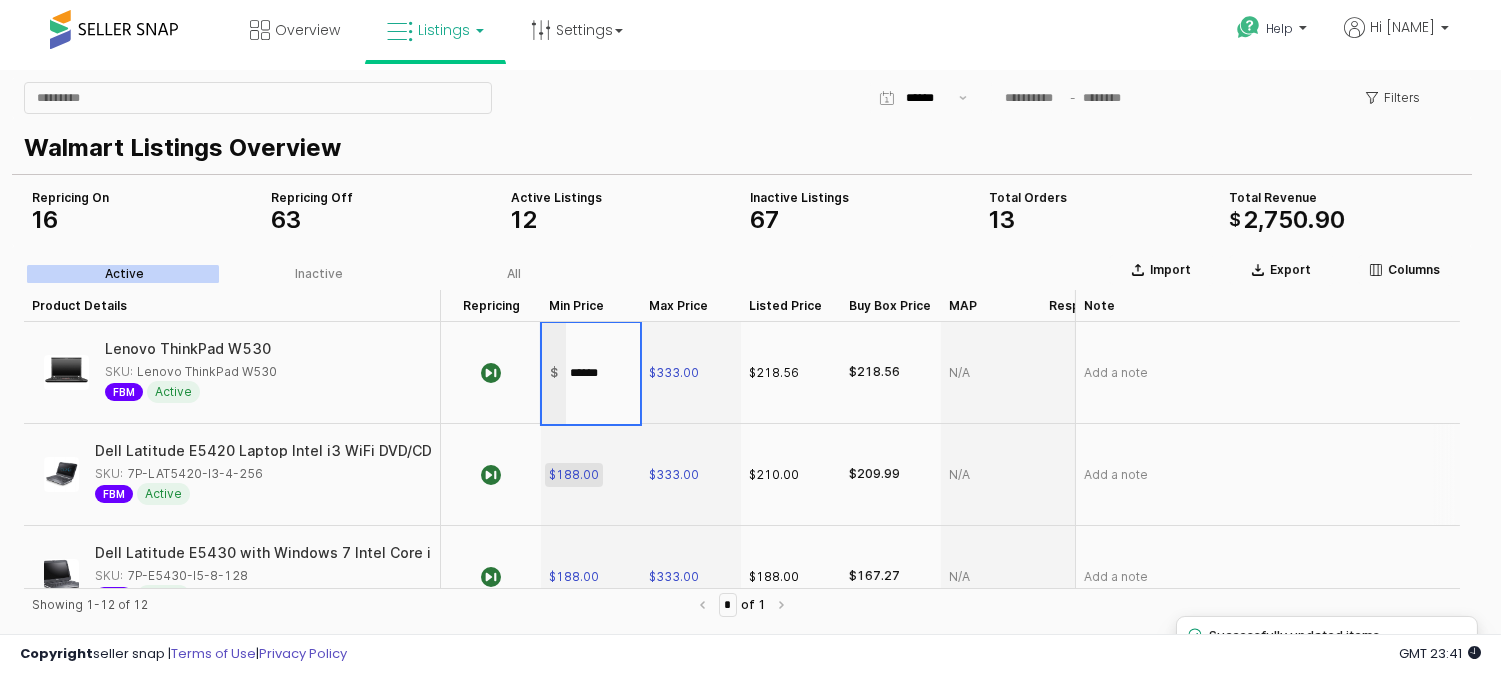 click on "$188.00" at bounding box center (574, 475) 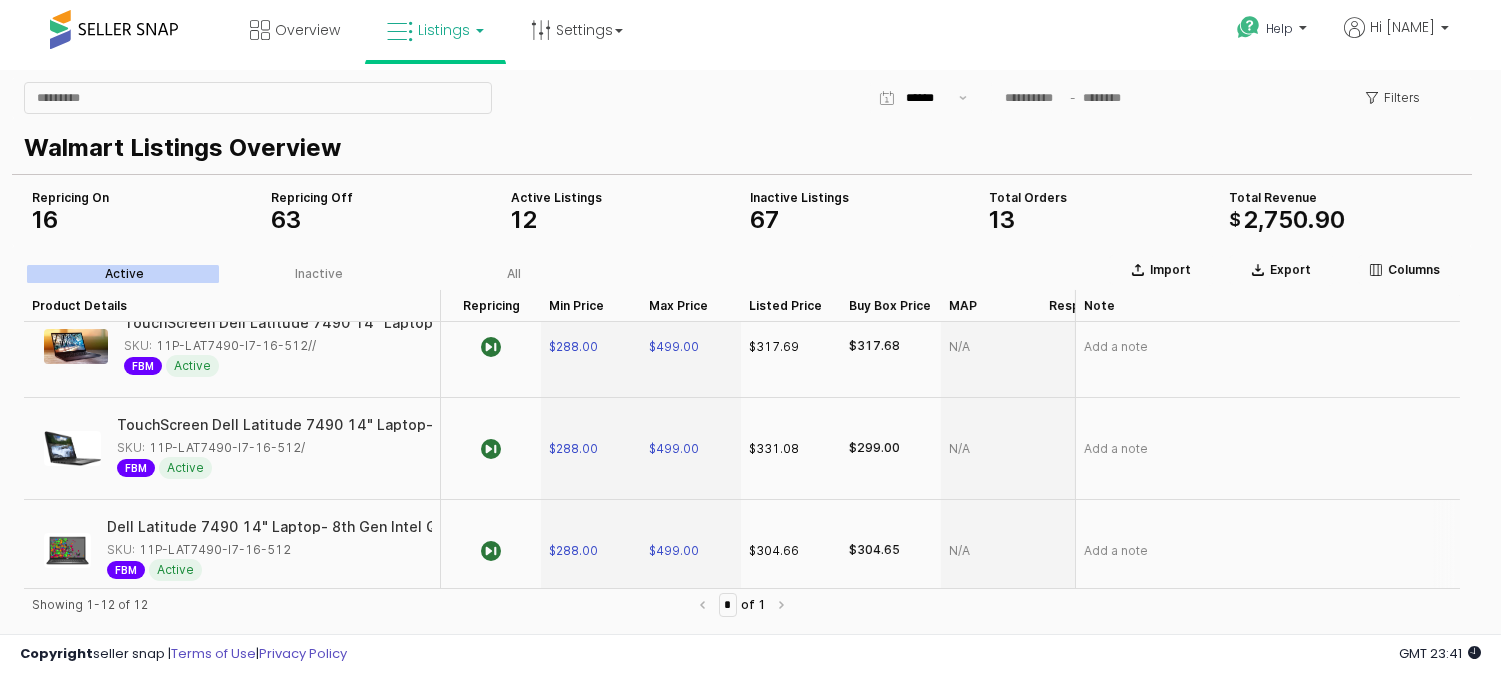 scroll, scrollTop: 333, scrollLeft: 0, axis: vertical 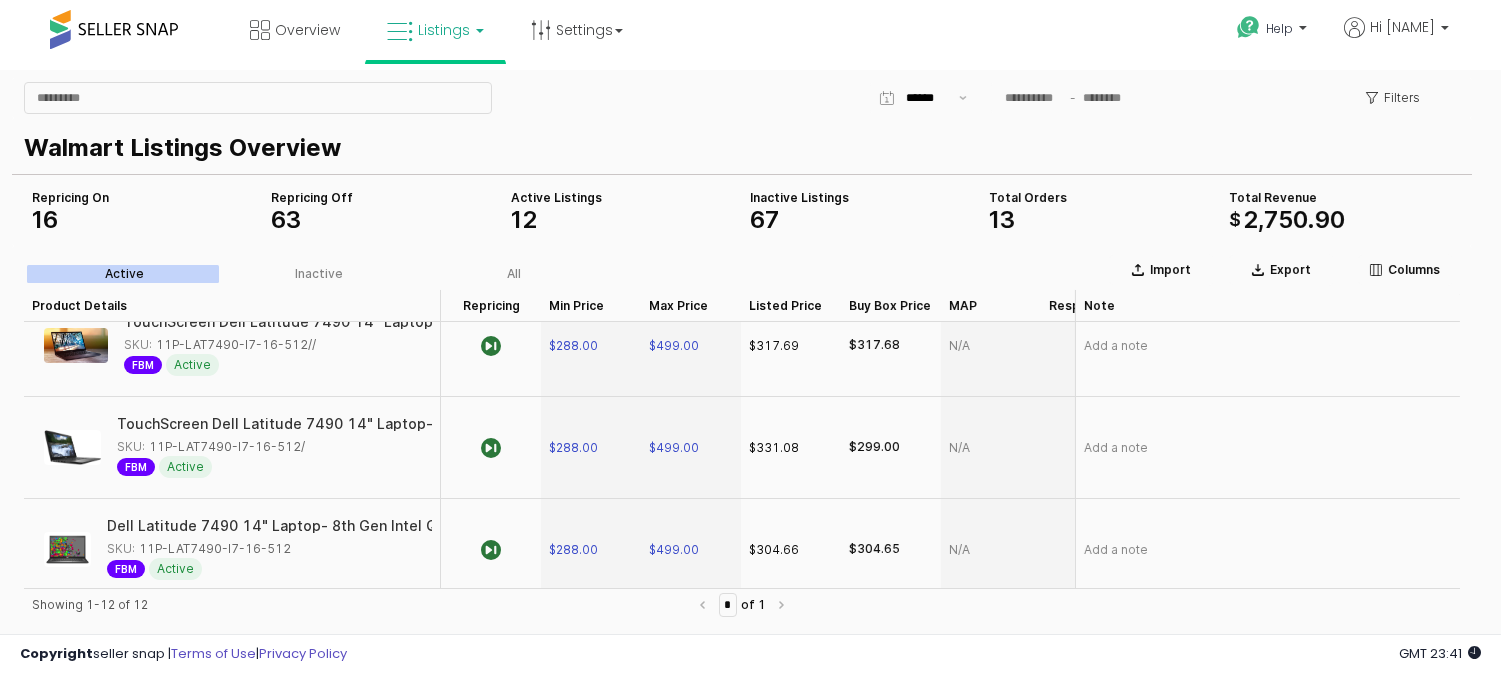 click on "Repricing Off" at bounding box center [382, 198] 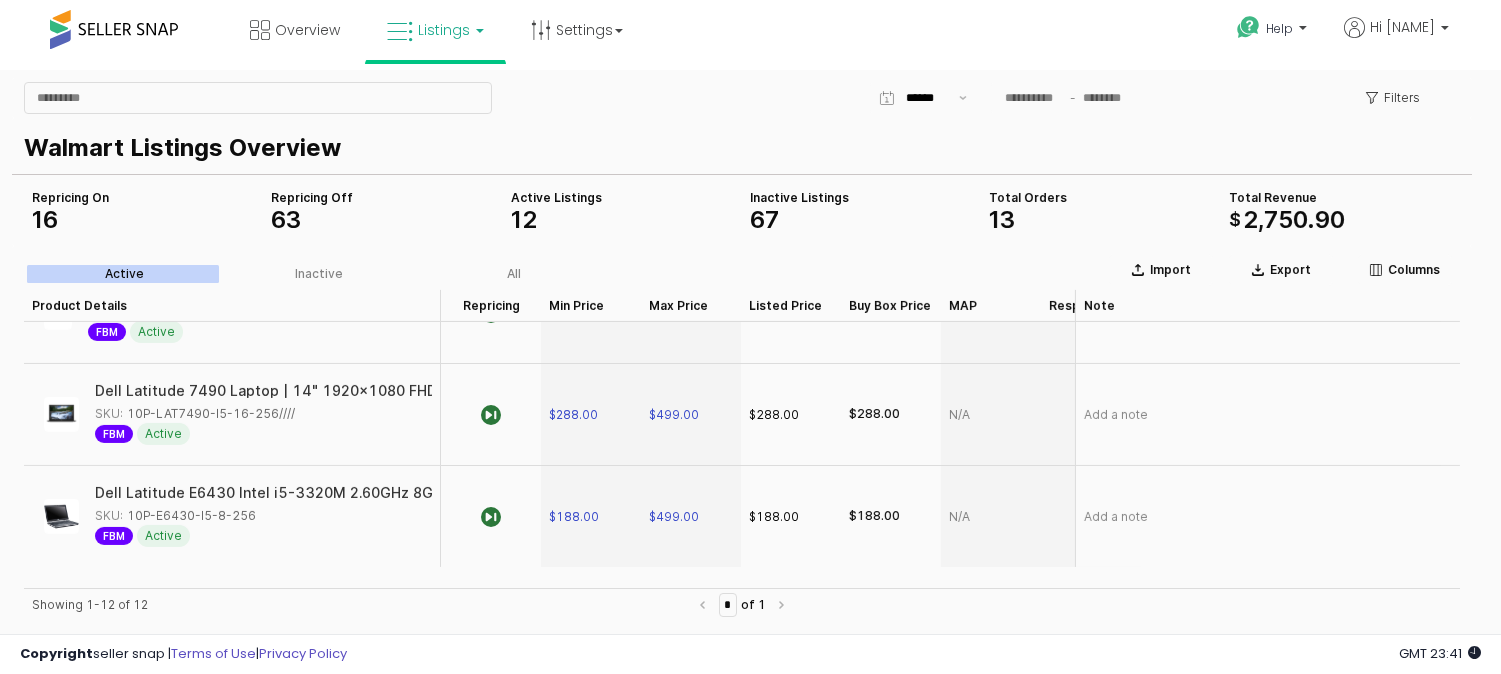 scroll, scrollTop: 994, scrollLeft: 0, axis: vertical 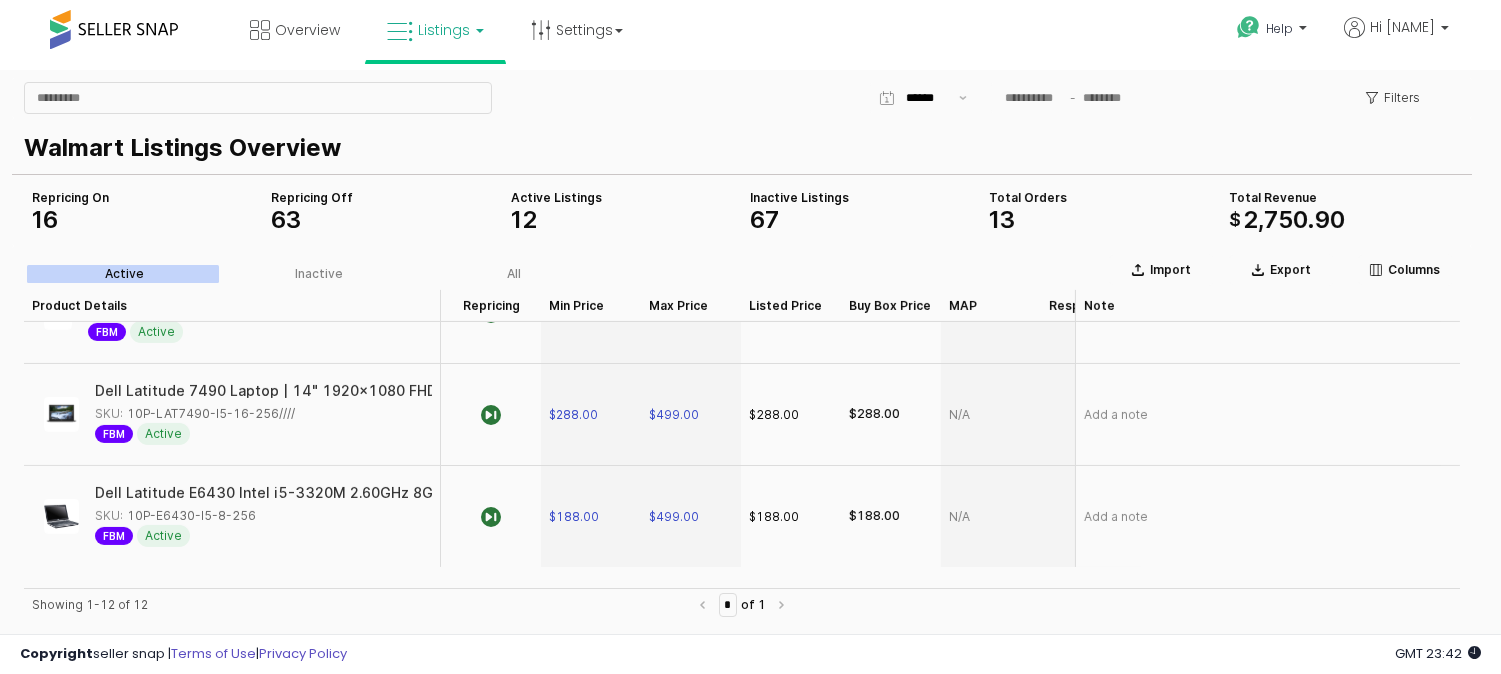 click on "Active Listings" at bounding box center (622, 198) 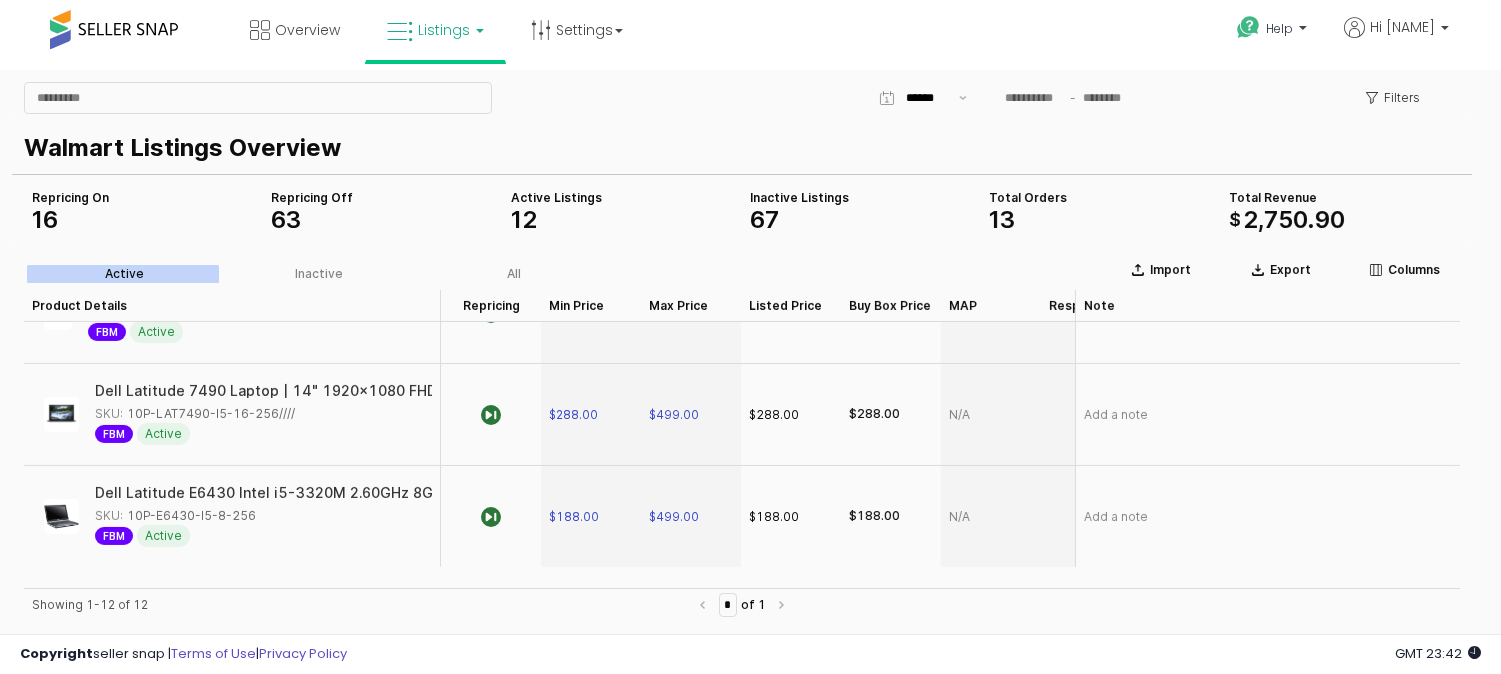 click on "Repricing Off" at bounding box center [382, 198] 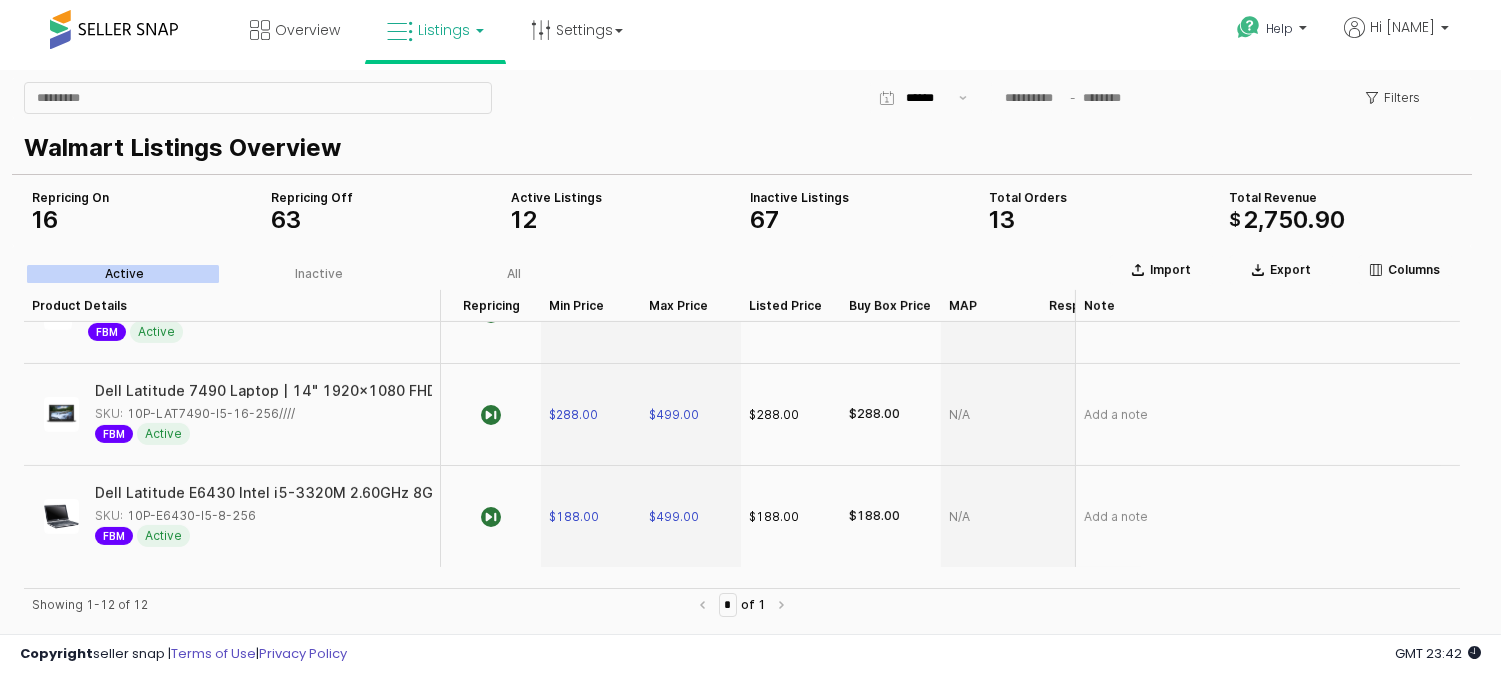 click on "Inactive Listings" at bounding box center (861, 198) 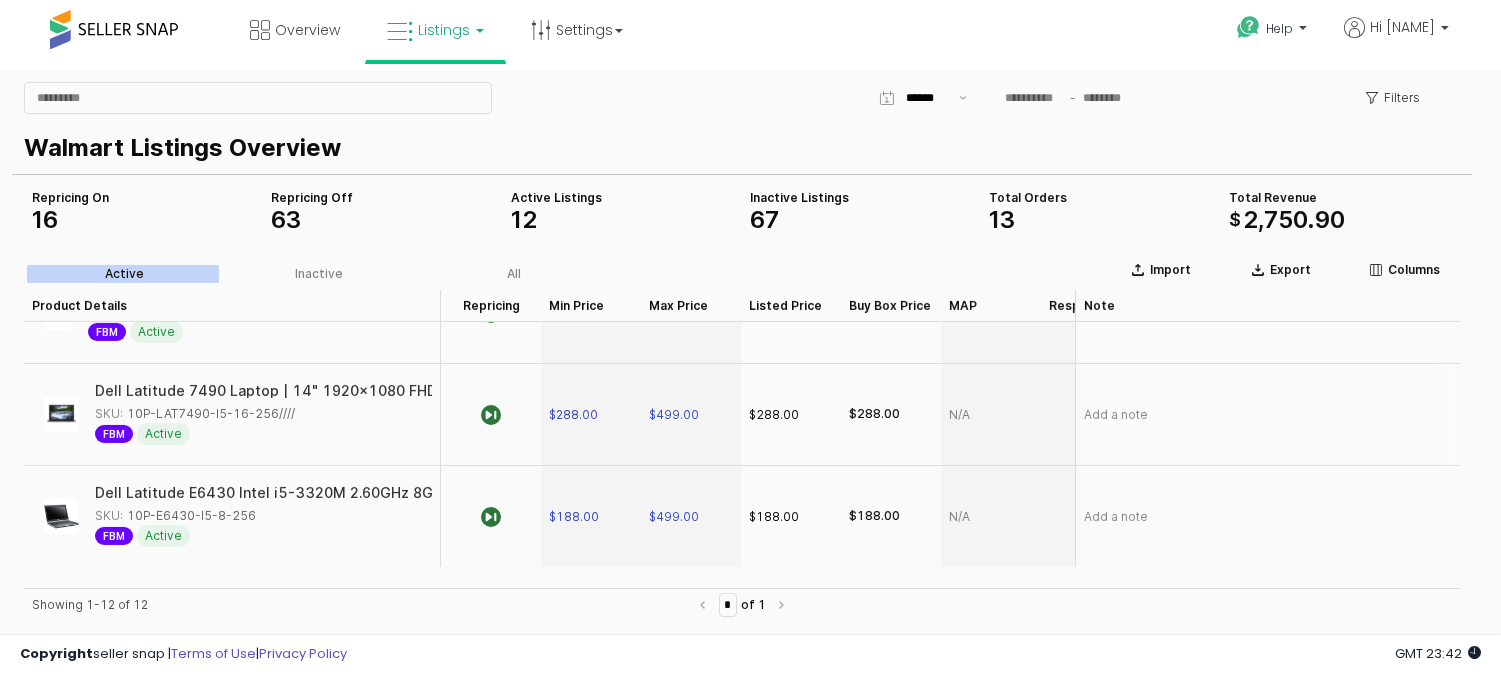 scroll, scrollTop: 661, scrollLeft: 0, axis: vertical 